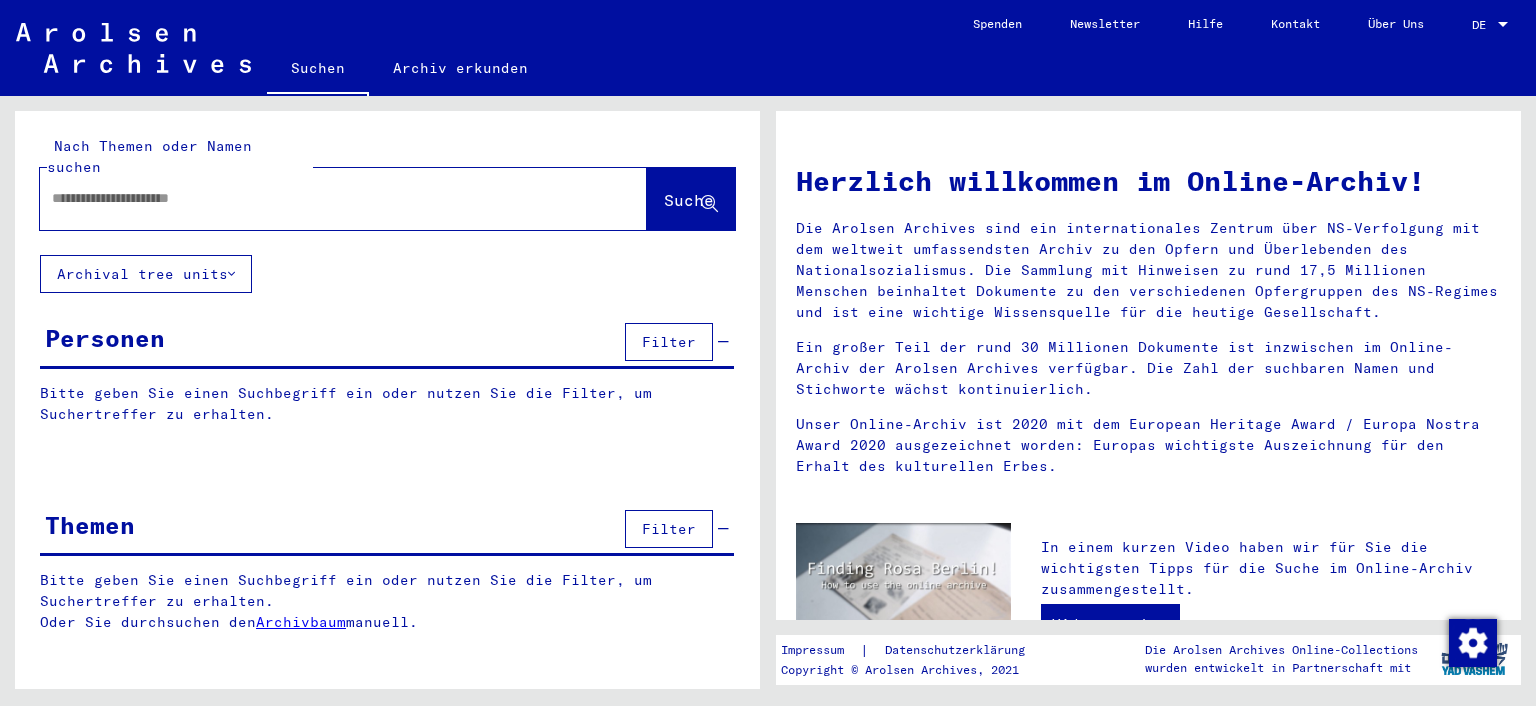 scroll, scrollTop: 0, scrollLeft: 0, axis: both 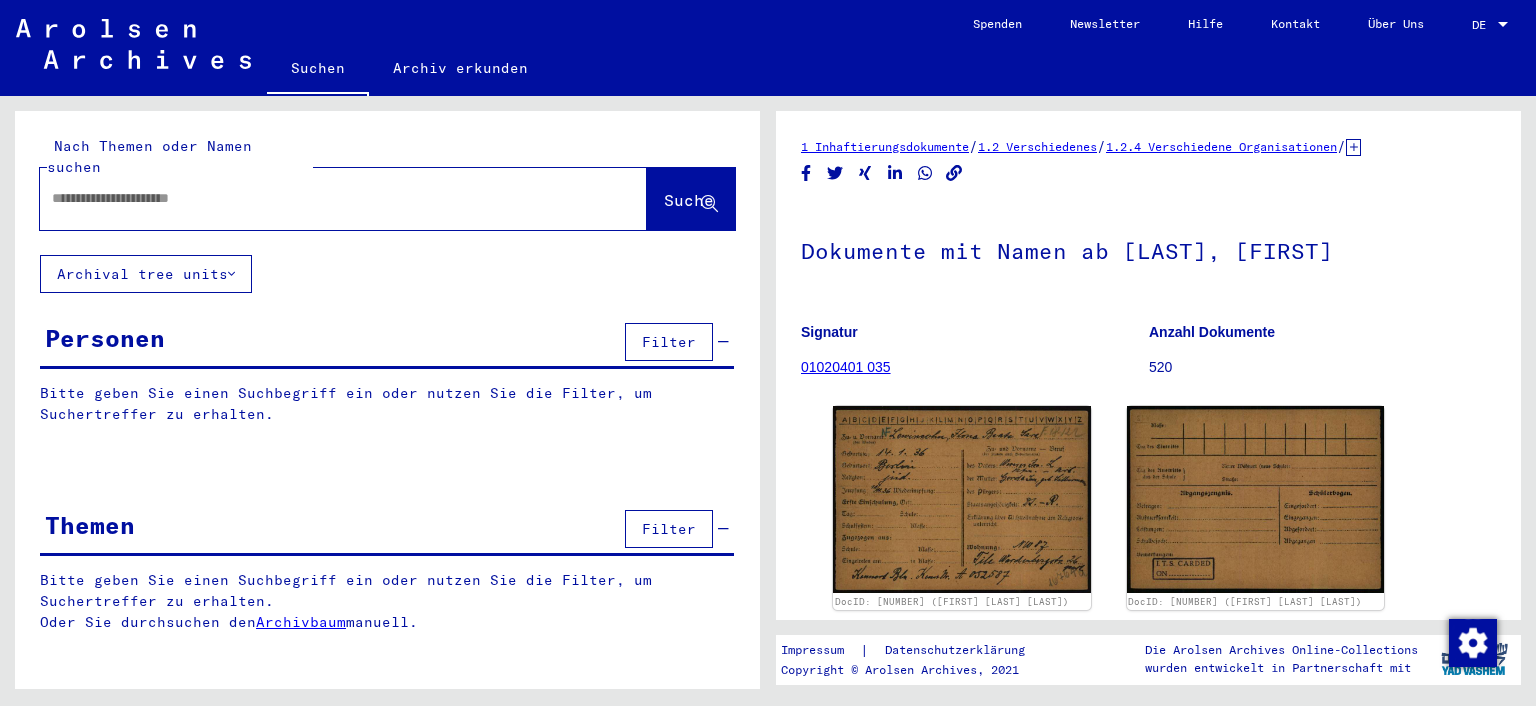 click on "Archival tree units" 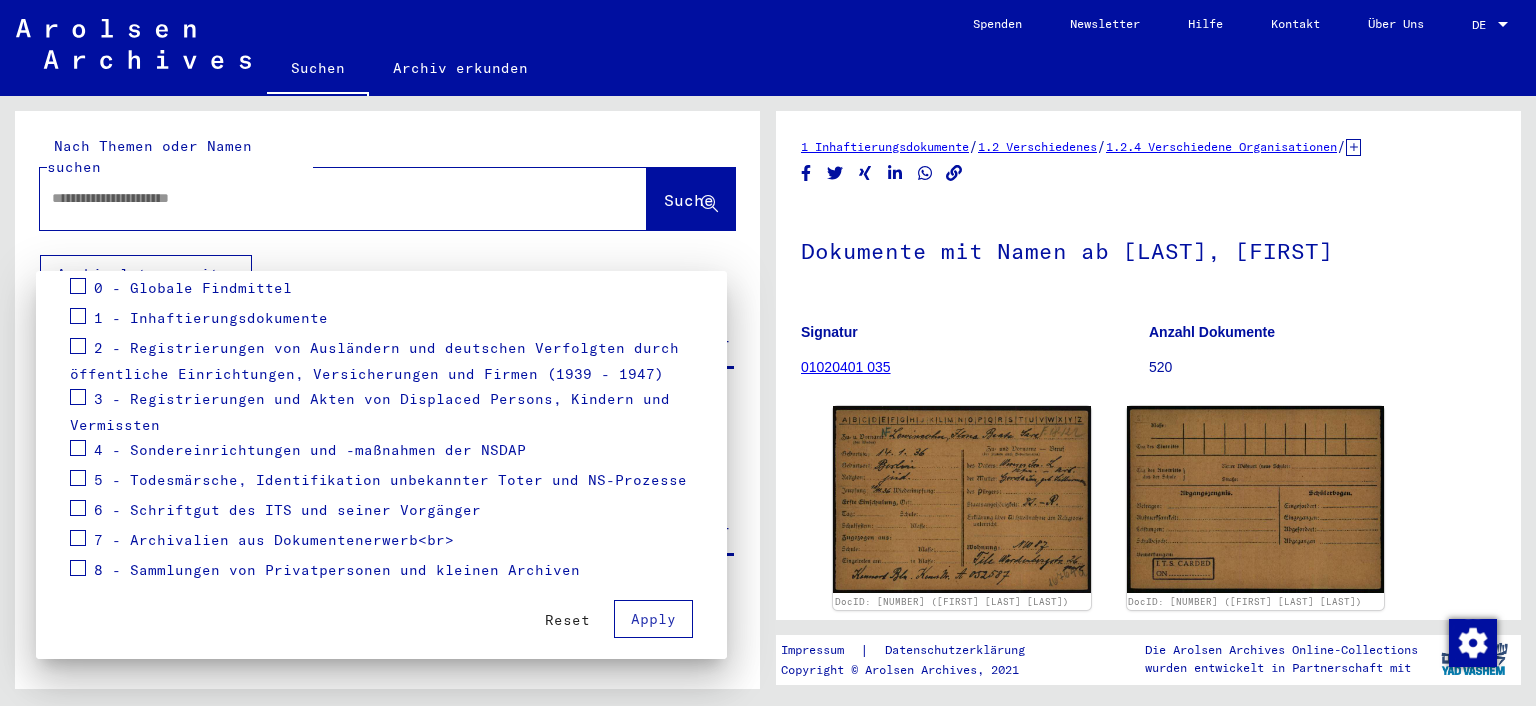 scroll, scrollTop: 280, scrollLeft: 0, axis: vertical 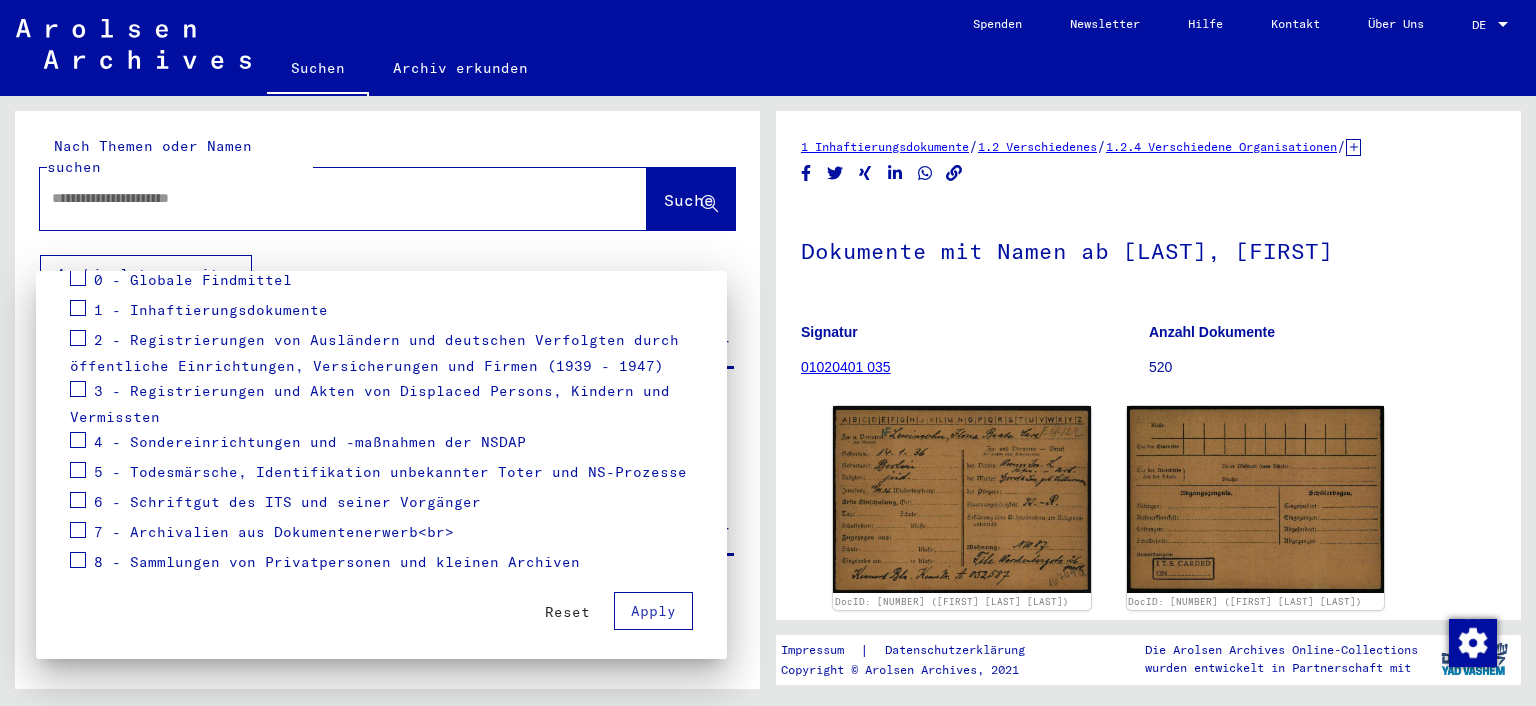 click on "3 - Registrierungen und Akten von Displaced Persons, Kindern und Vermissten" at bounding box center [370, 404] 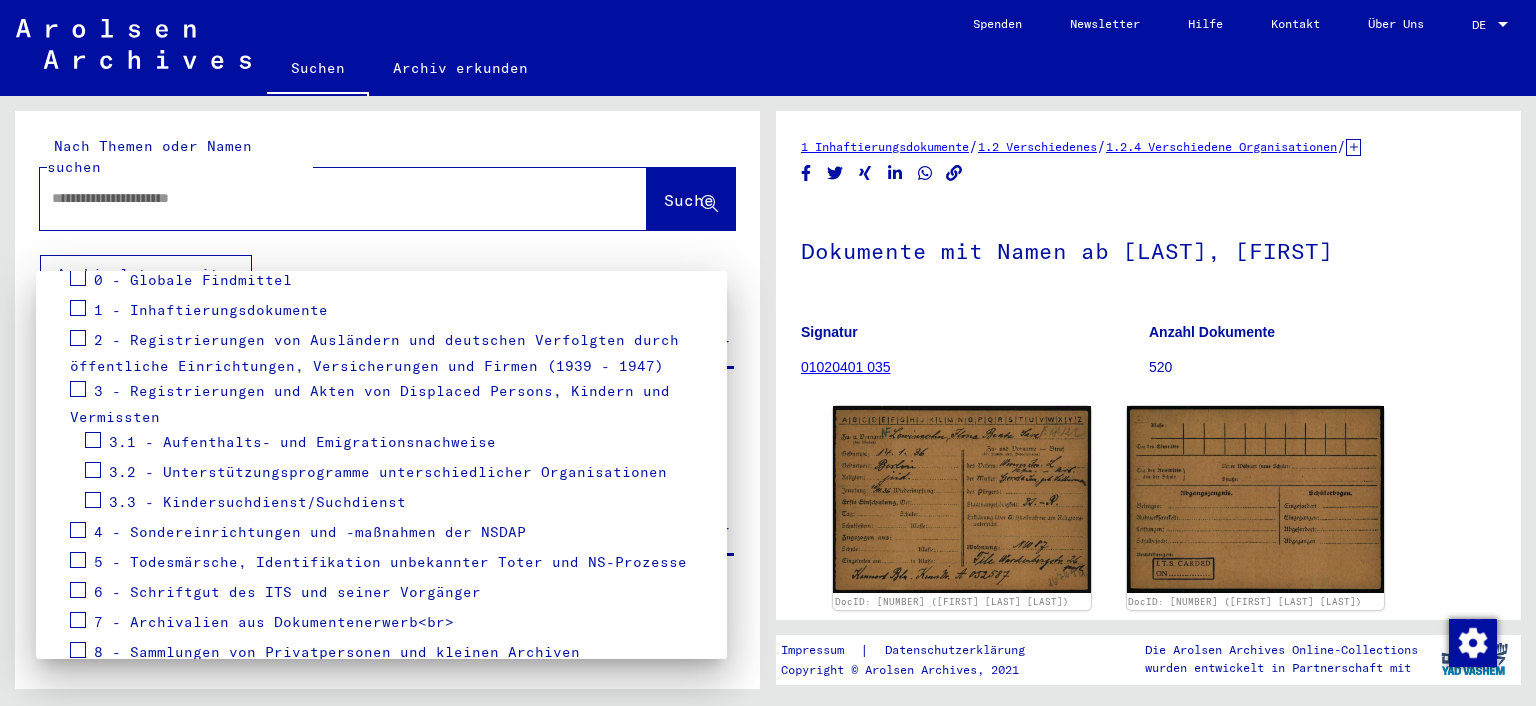 click on "3.2 - Unterstützungsprogramme unterschiedlicher Organisationen" at bounding box center (388, 472) 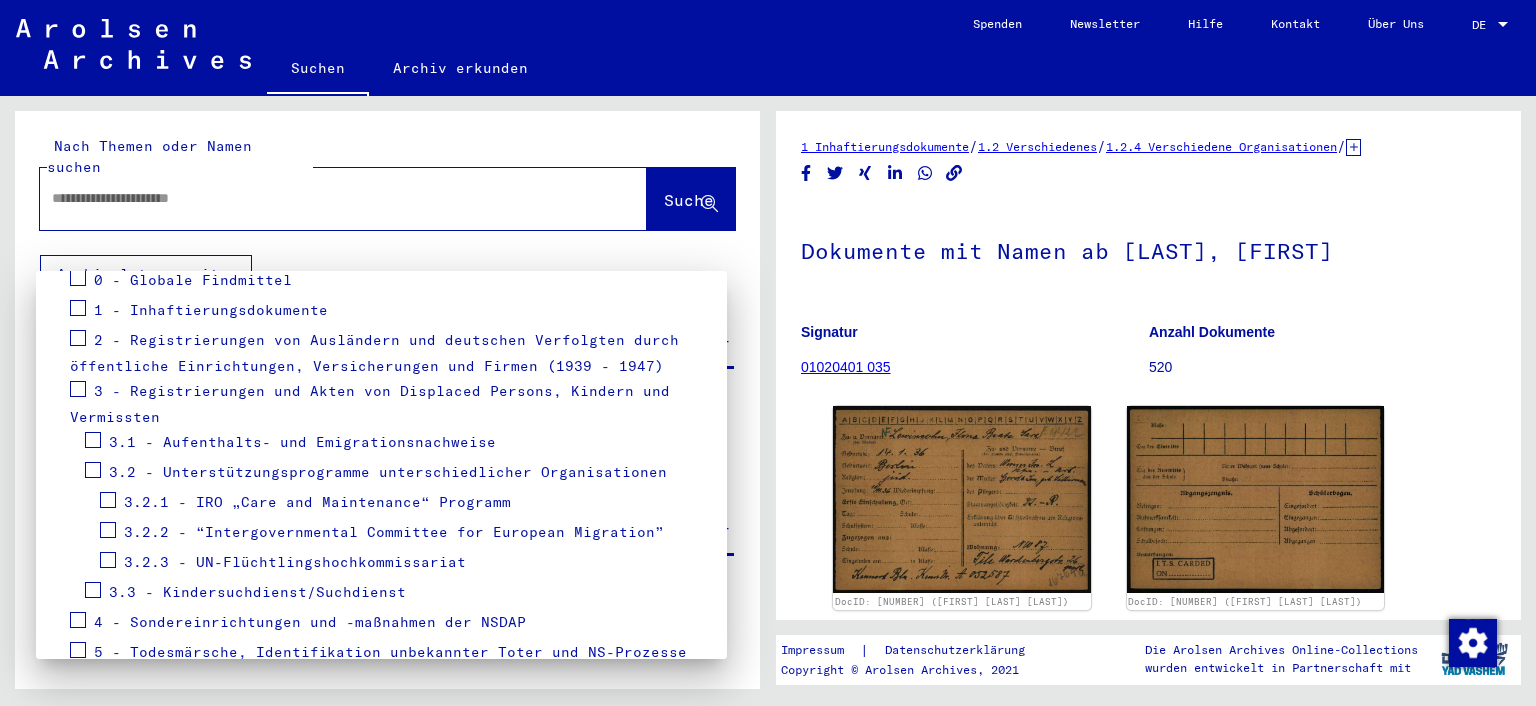 click on "3.2.1 - IRO „Care and Maintenance“ Programm" at bounding box center (317, 502) 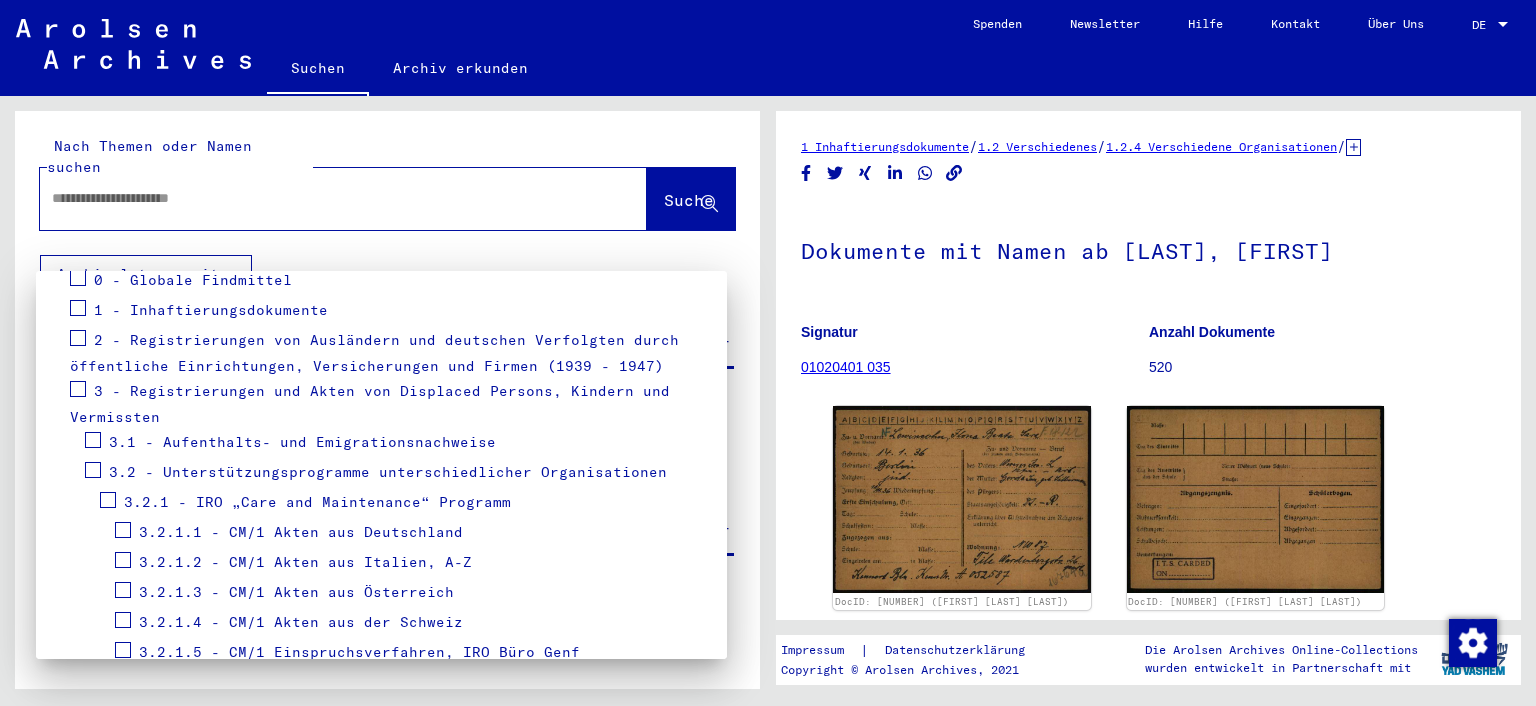click at bounding box center (123, 530) 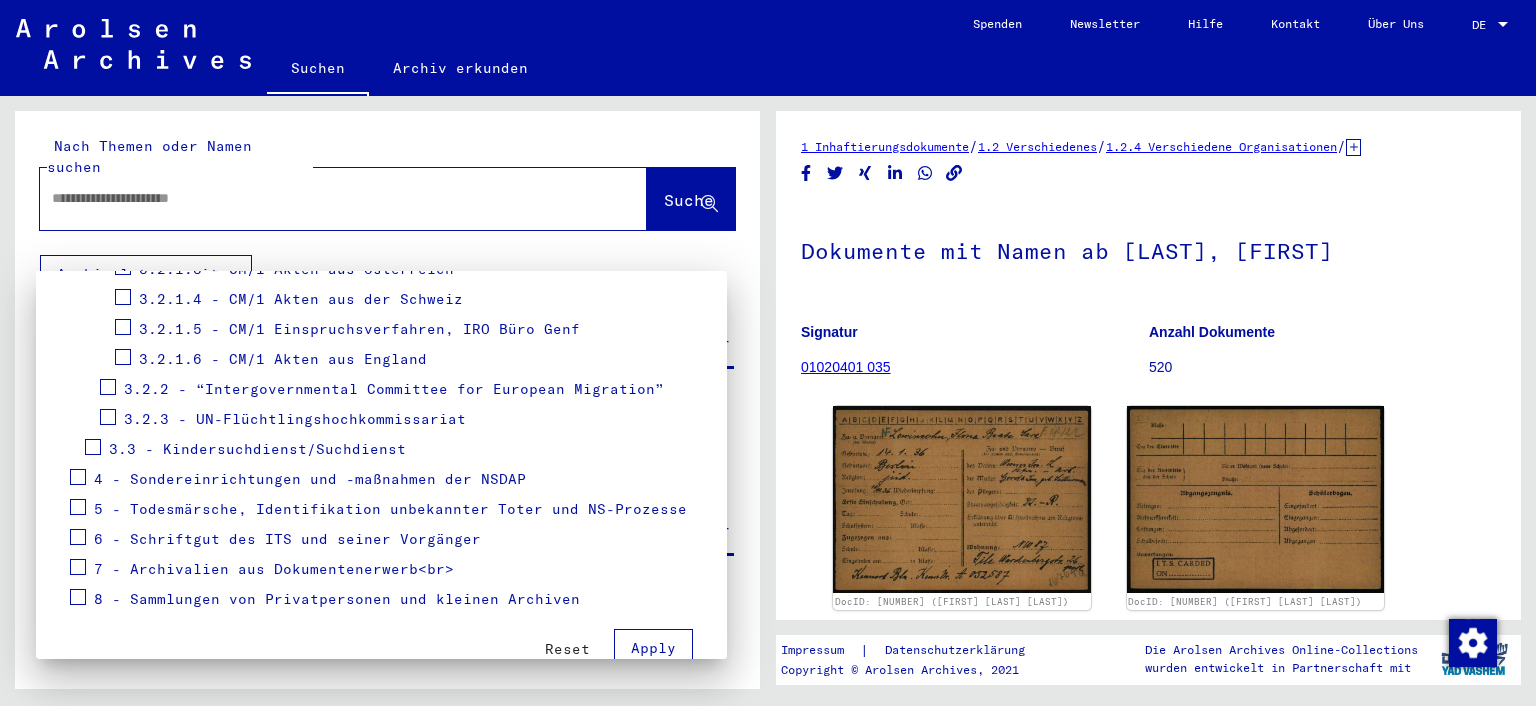 scroll, scrollTop: 611, scrollLeft: 0, axis: vertical 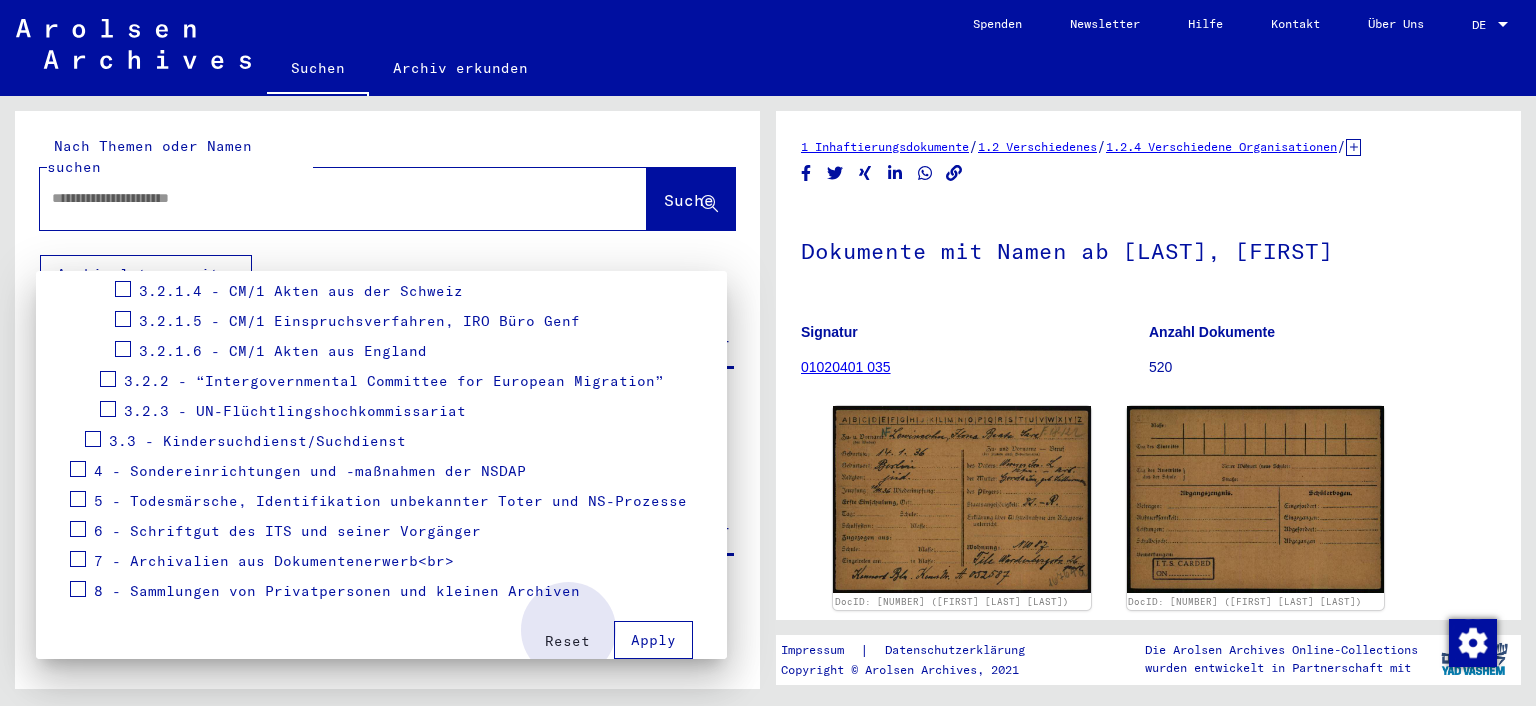 click on "Apply" at bounding box center [653, 640] 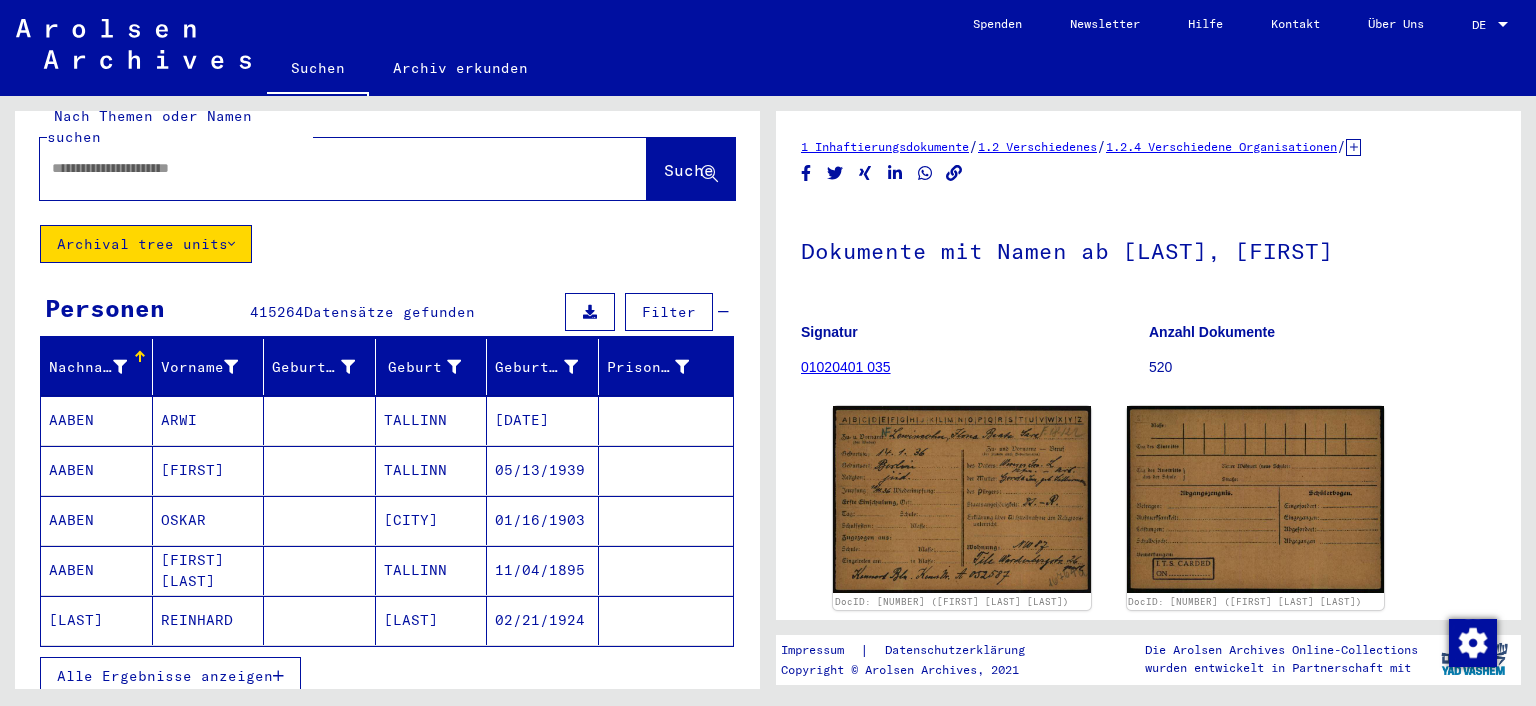 scroll, scrollTop: 36, scrollLeft: 0, axis: vertical 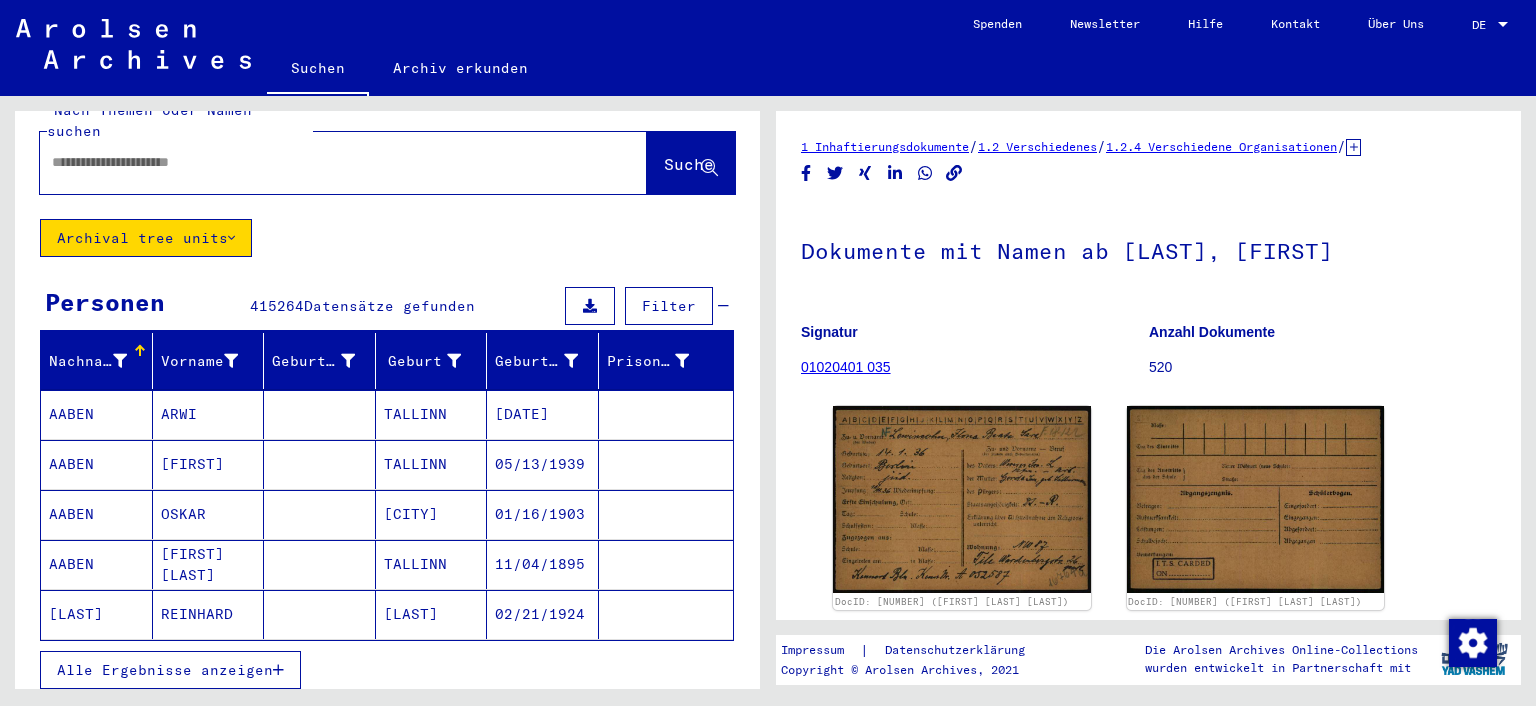 click on "Filter" at bounding box center [669, 306] 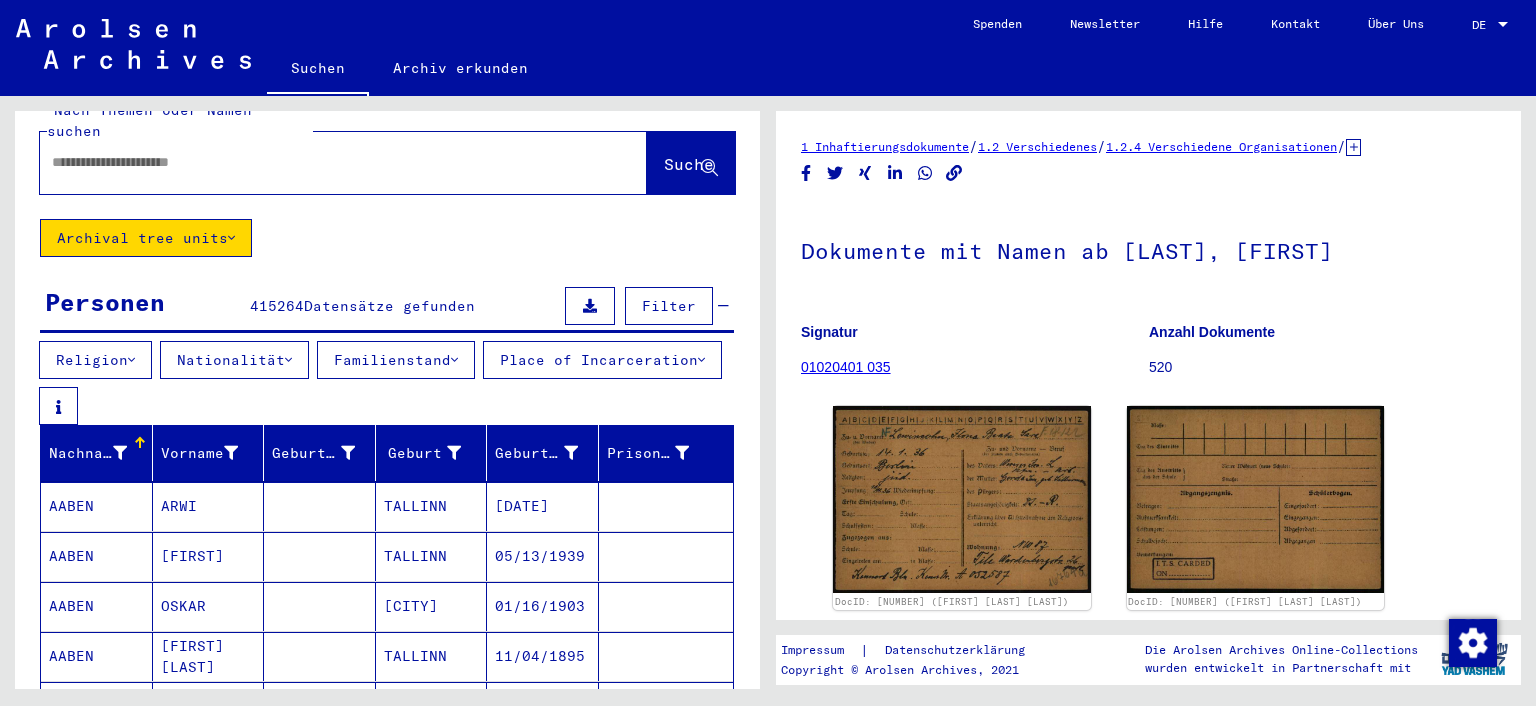 click on "Familienstand" at bounding box center [396, 360] 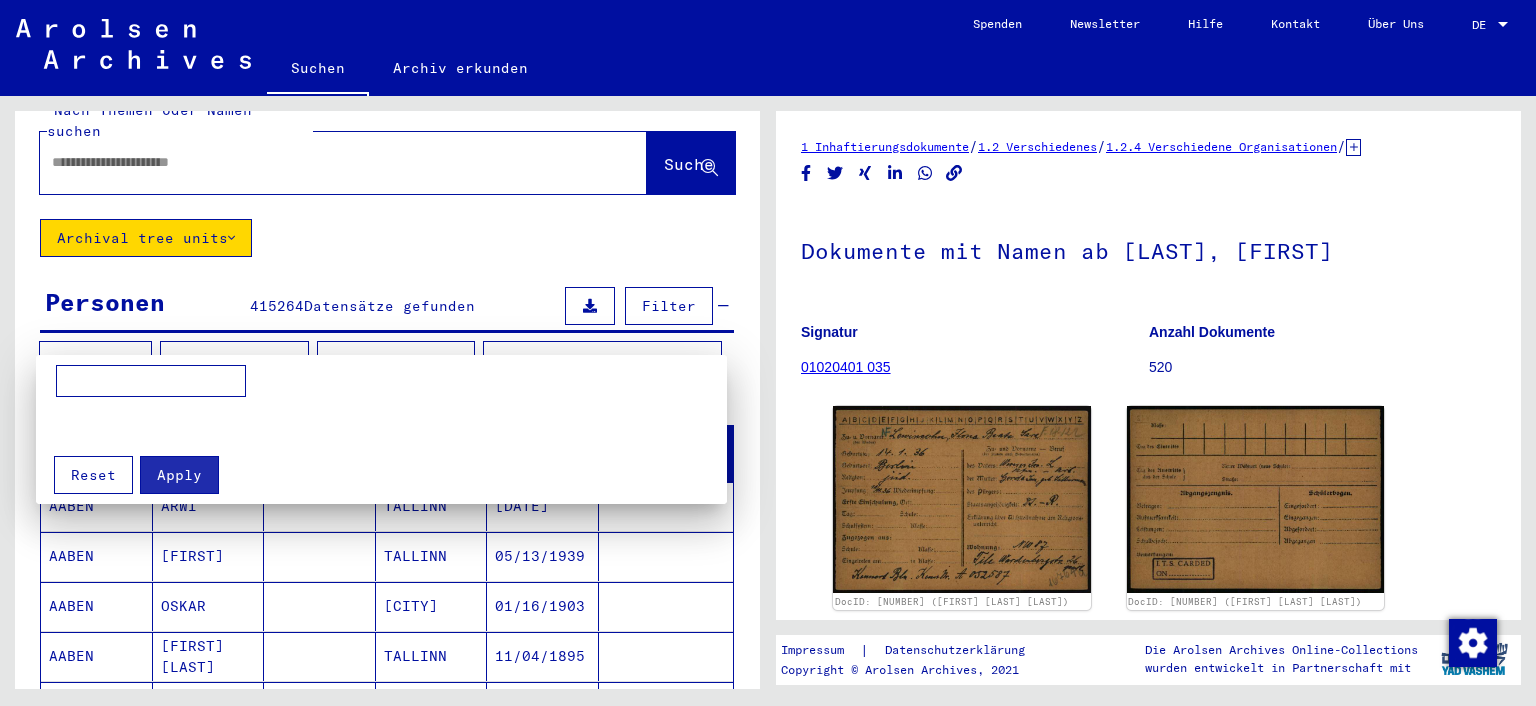 click at bounding box center [768, 353] 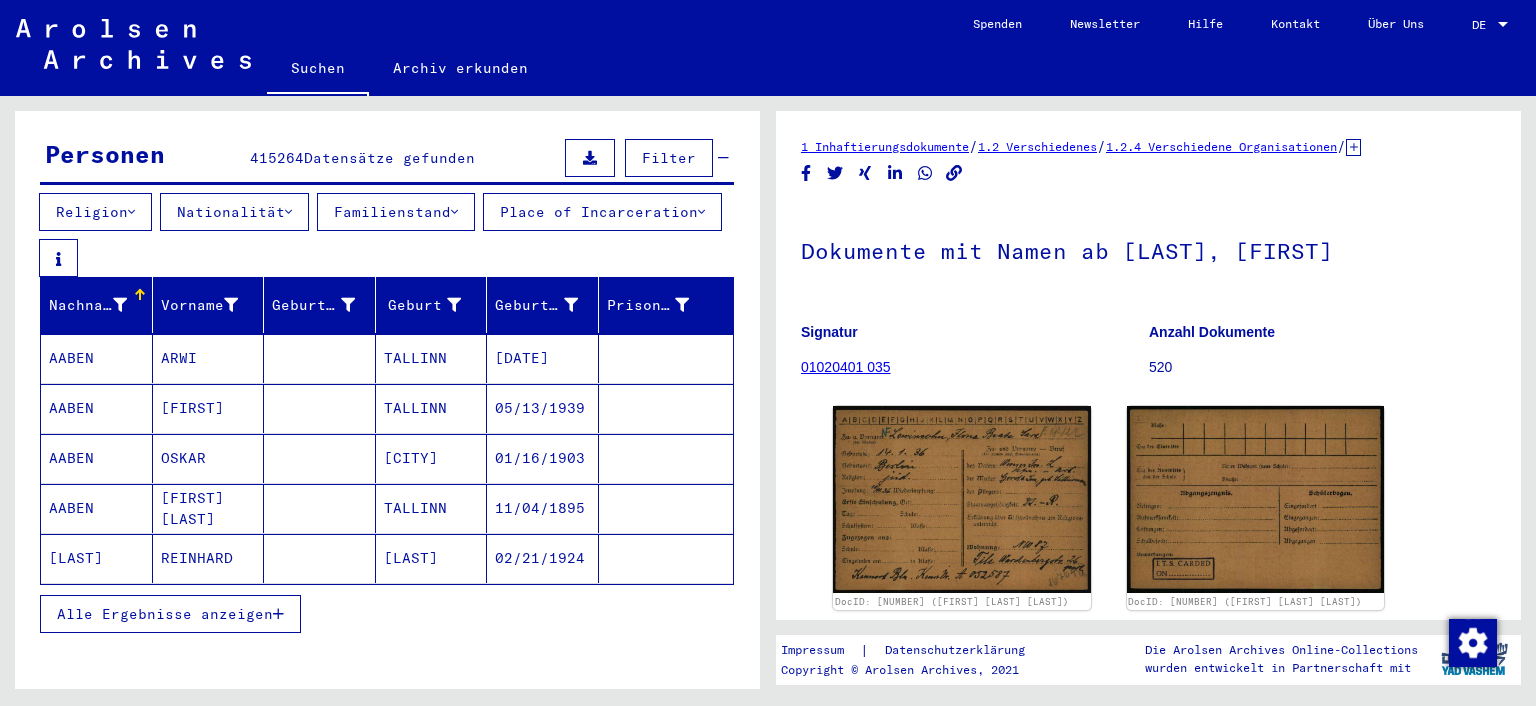 scroll, scrollTop: 176, scrollLeft: 0, axis: vertical 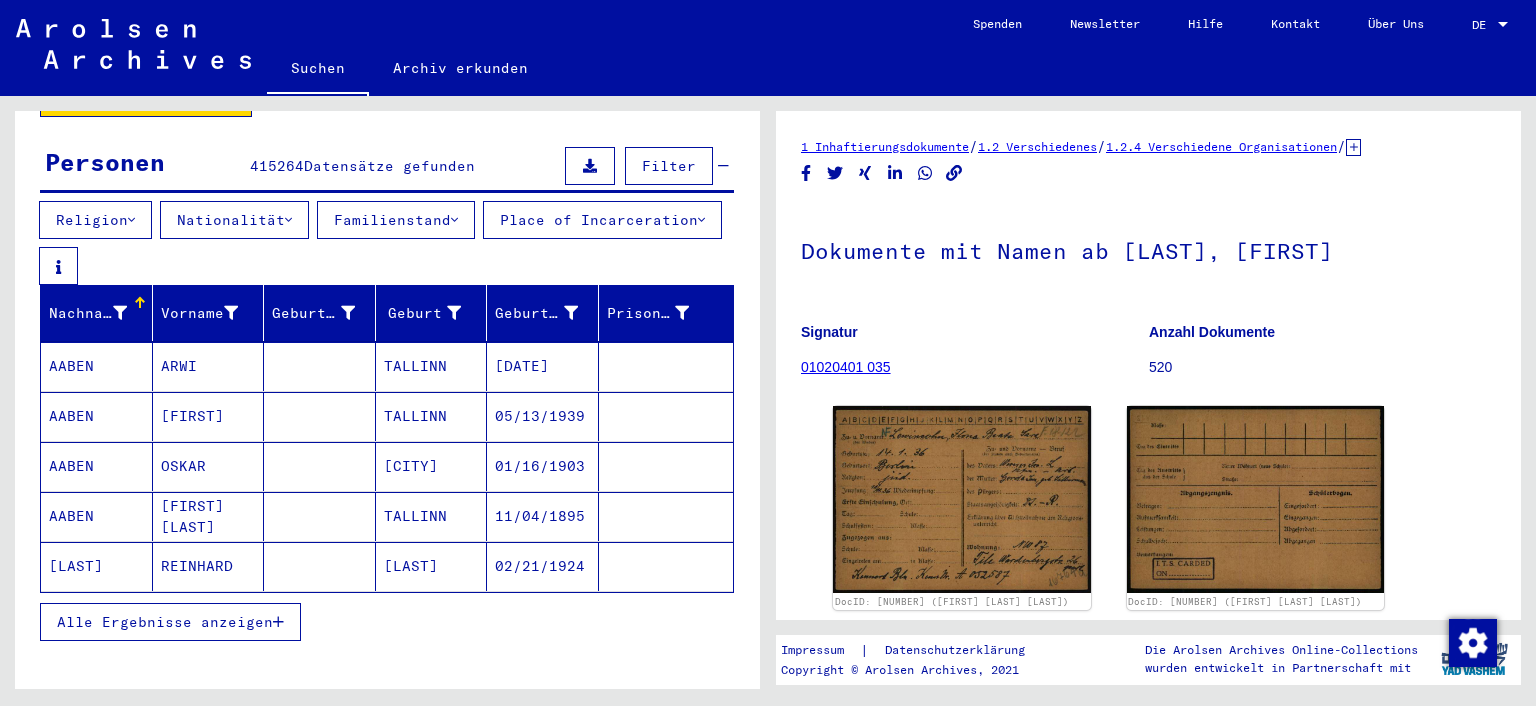 click on "Alle Ergebnisse anzeigen" at bounding box center [165, 622] 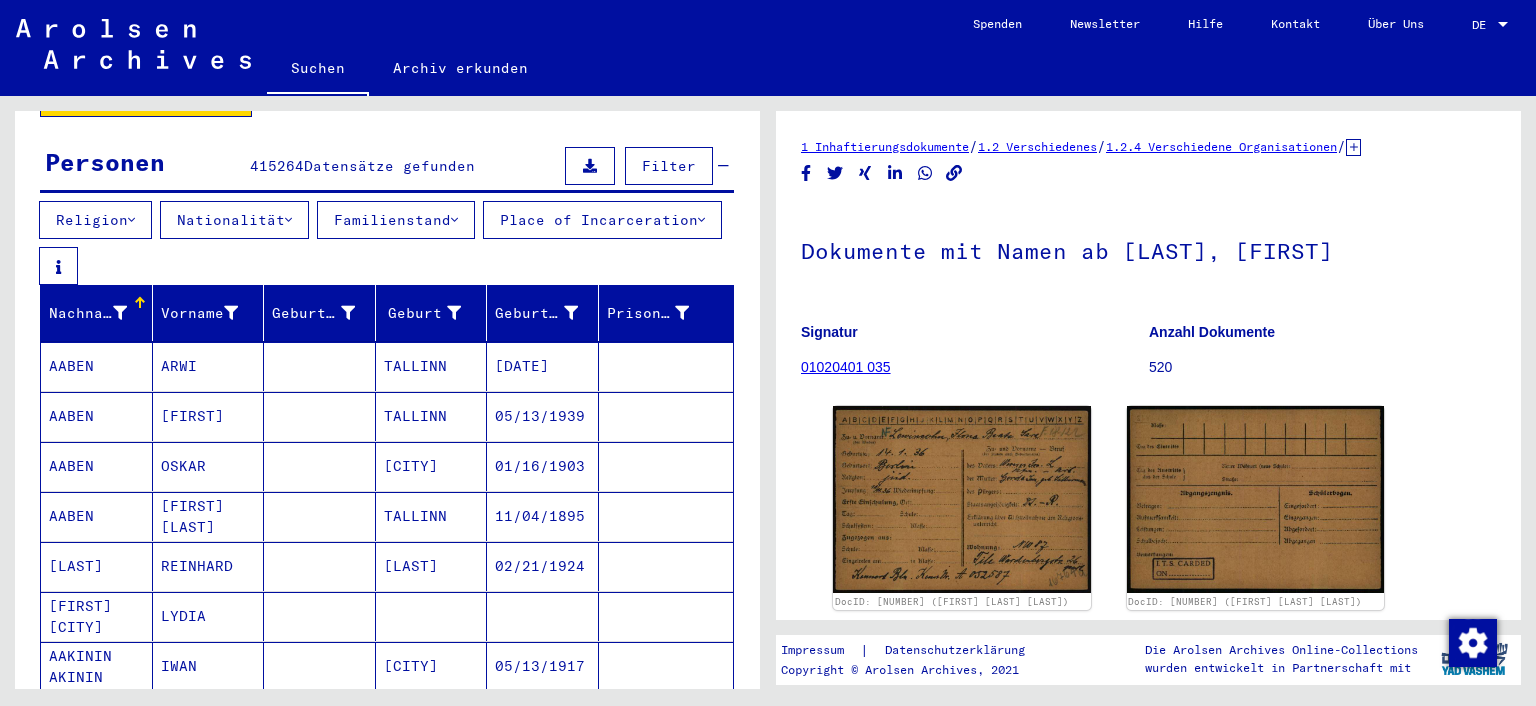 click on "ARWI" at bounding box center (209, 416) 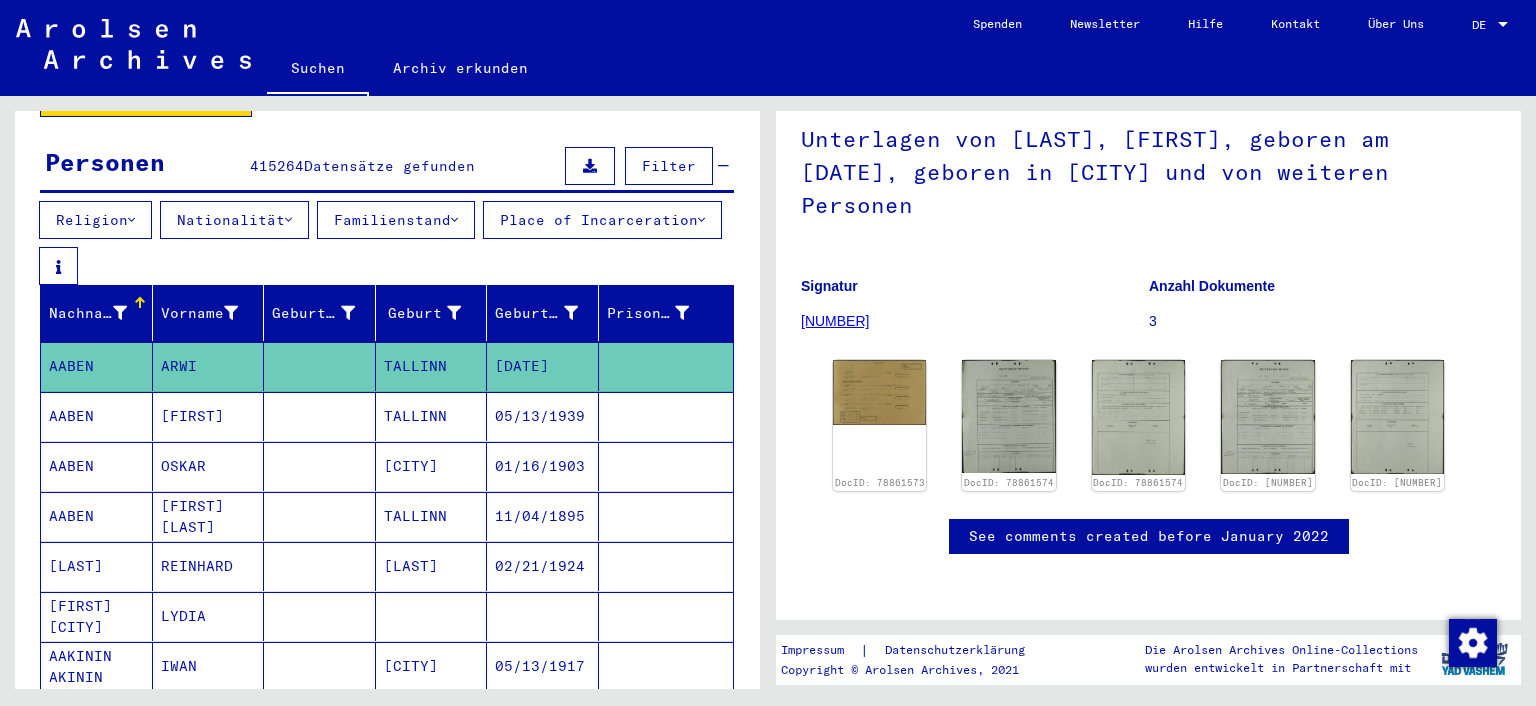 scroll, scrollTop: 338, scrollLeft: 0, axis: vertical 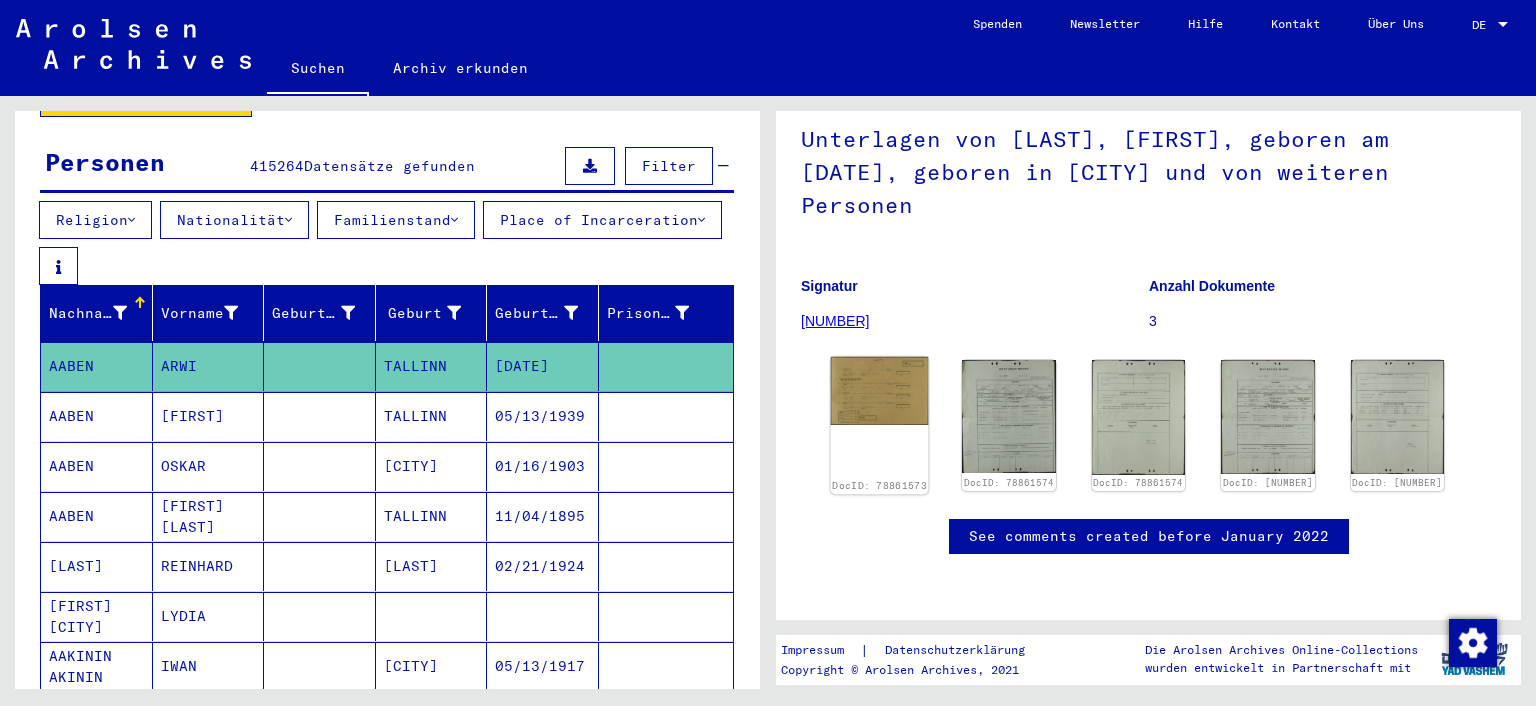 click 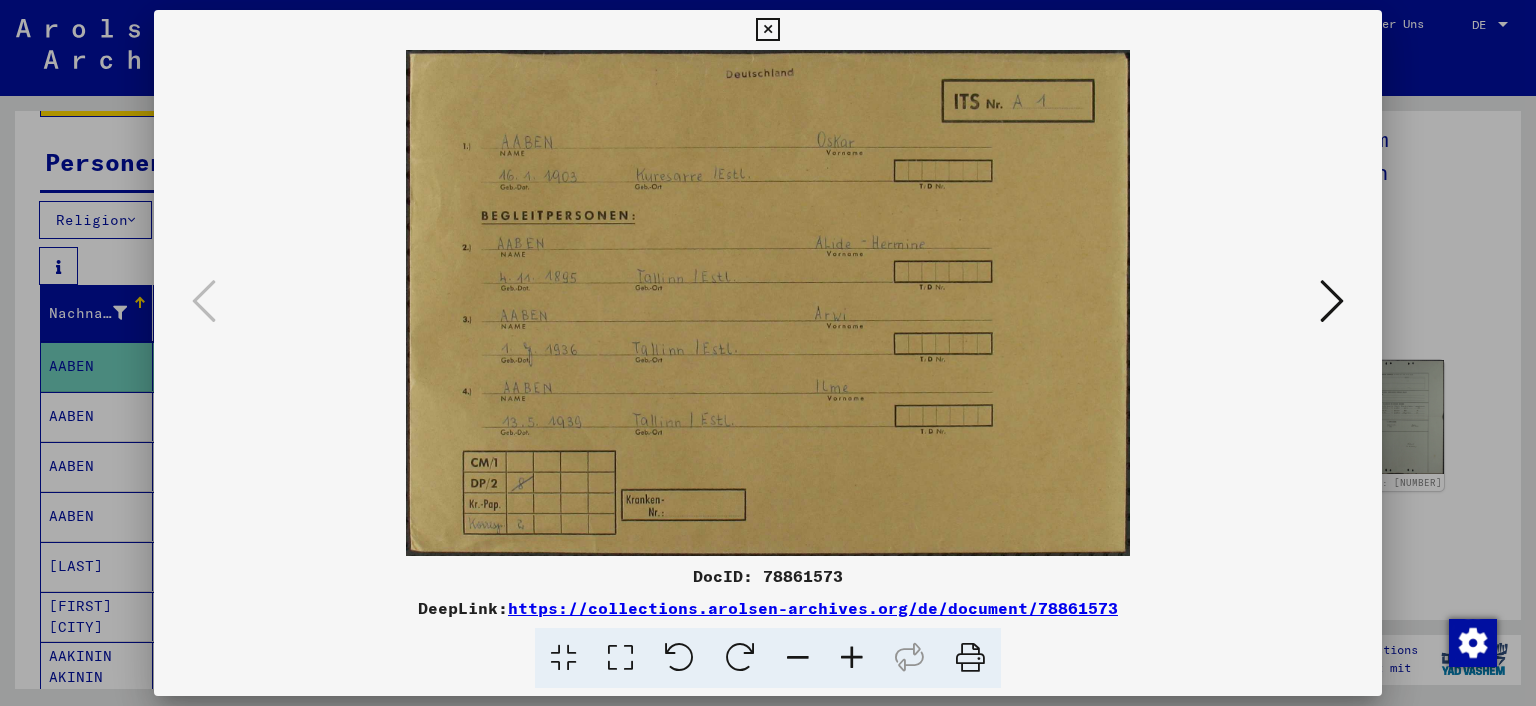 click at bounding box center (1332, 301) 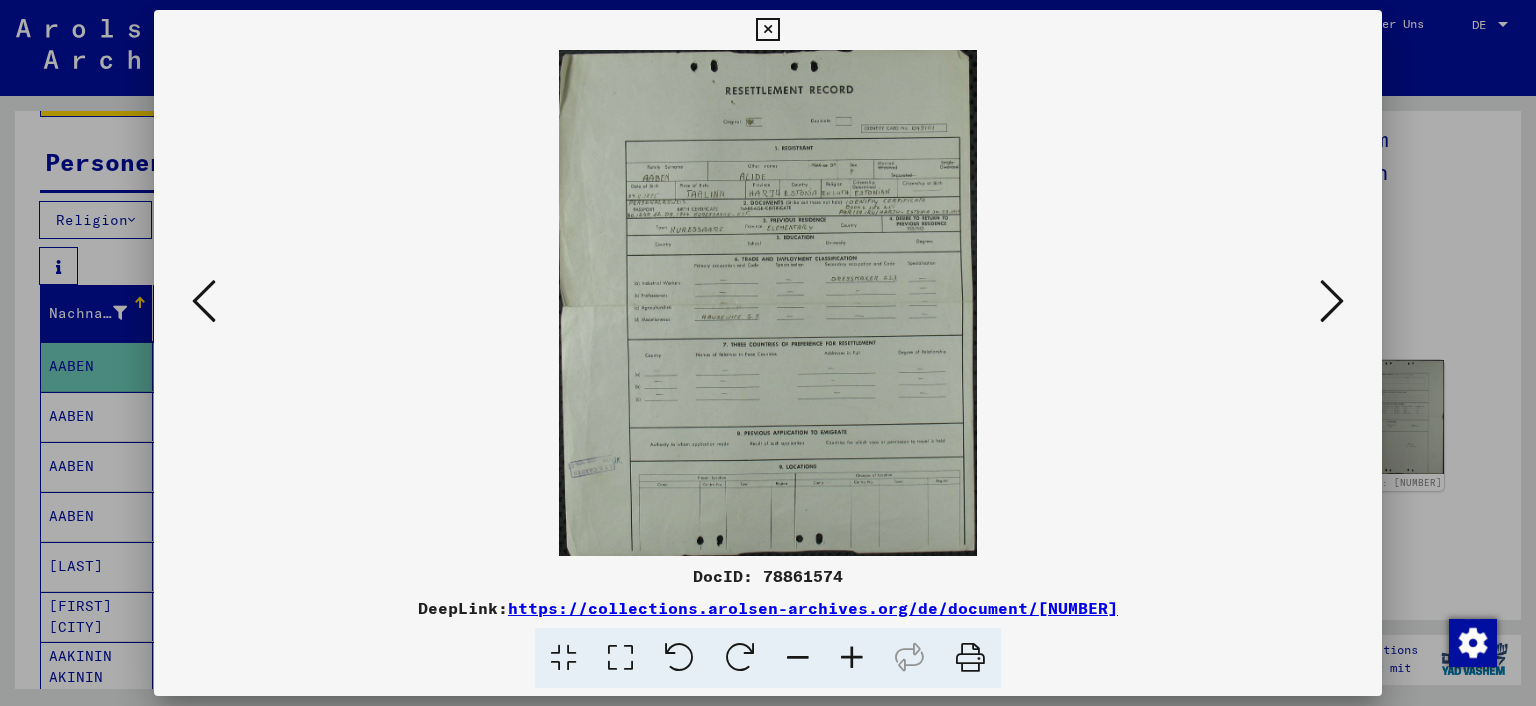 click at bounding box center [767, 30] 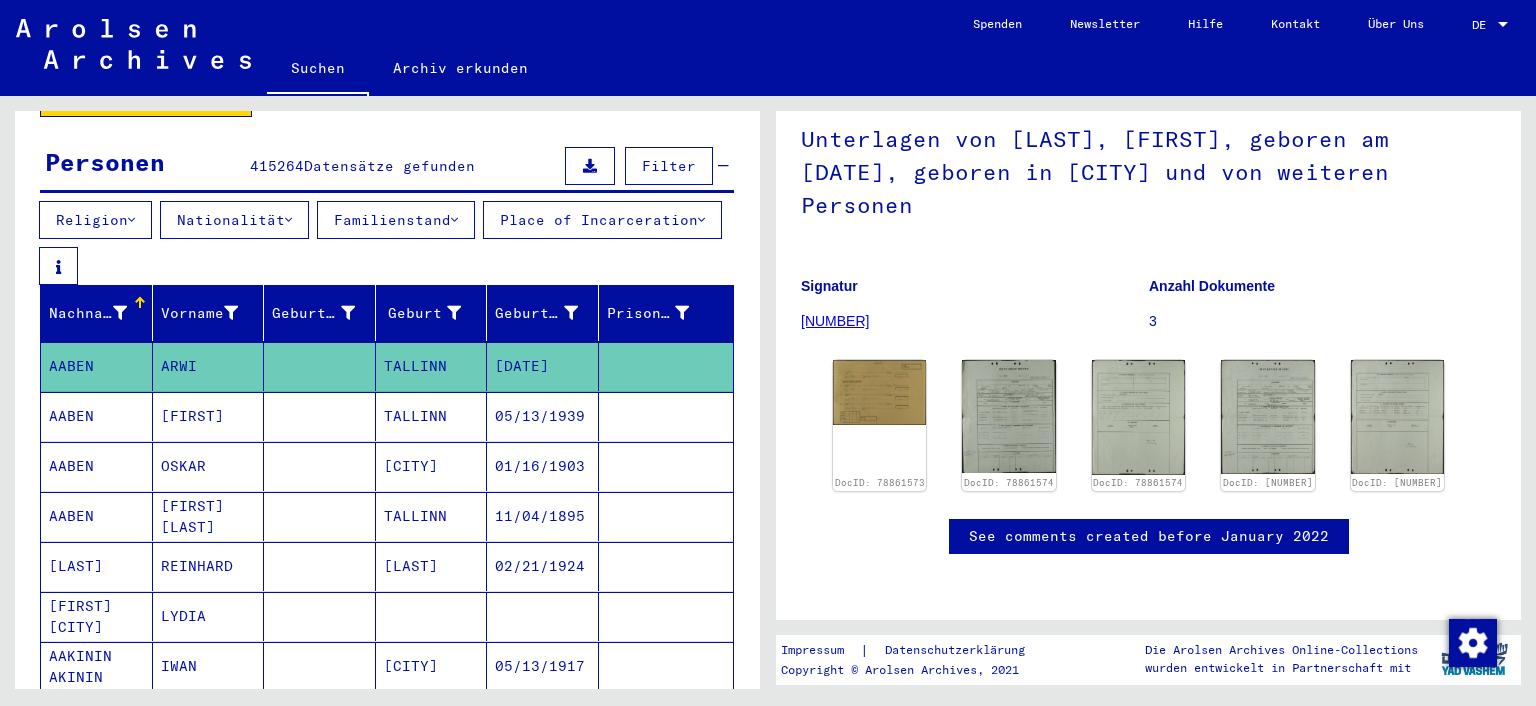 click on "Familienstand" at bounding box center [396, 220] 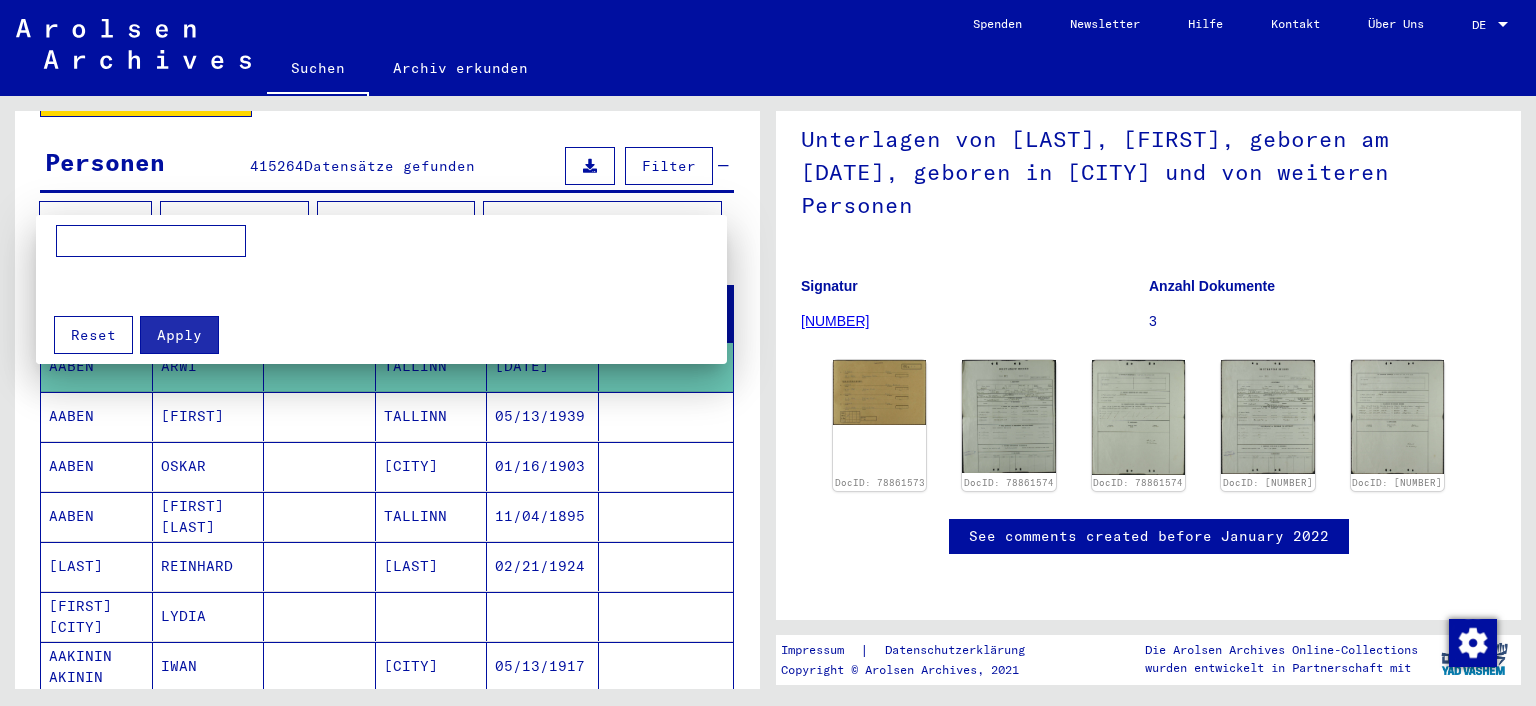 click at bounding box center [768, 353] 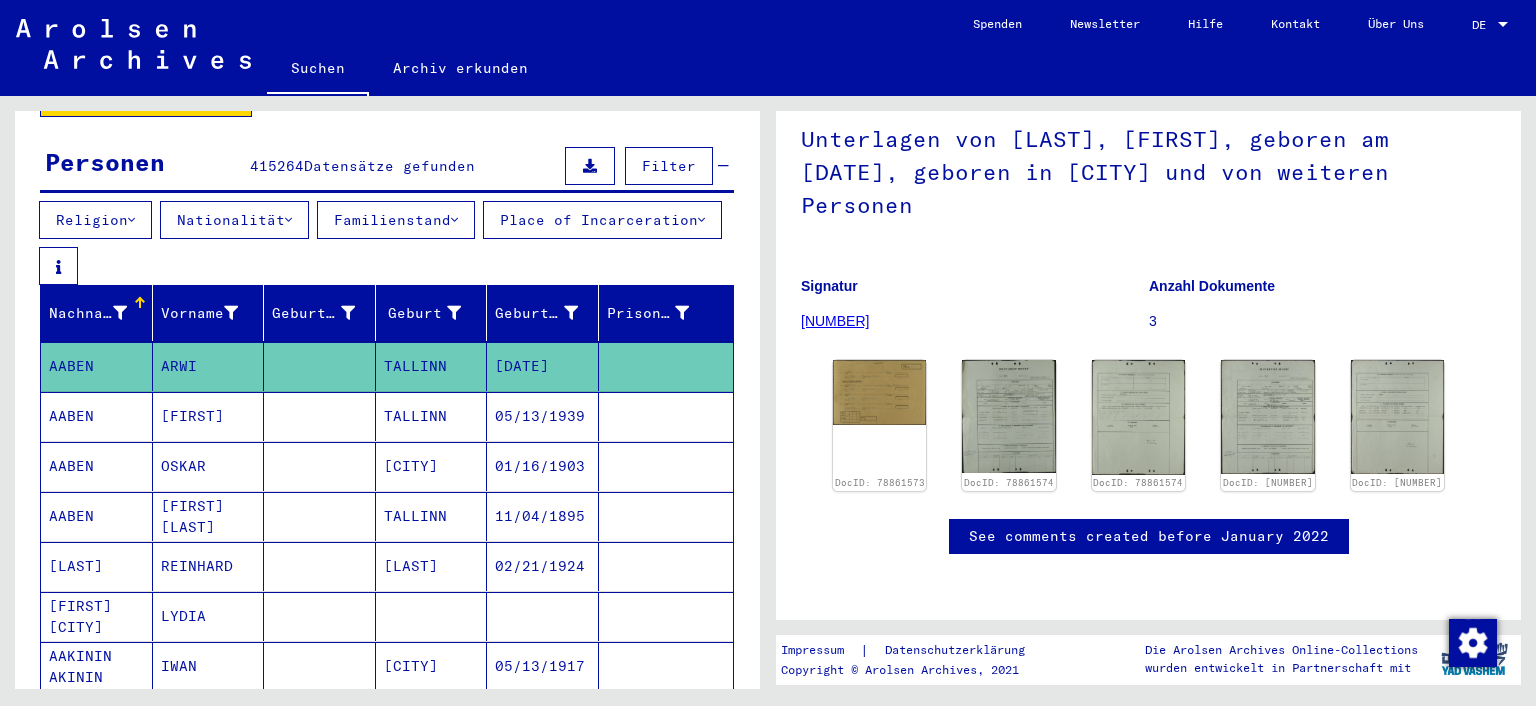 click on "Religion" at bounding box center (95, 220) 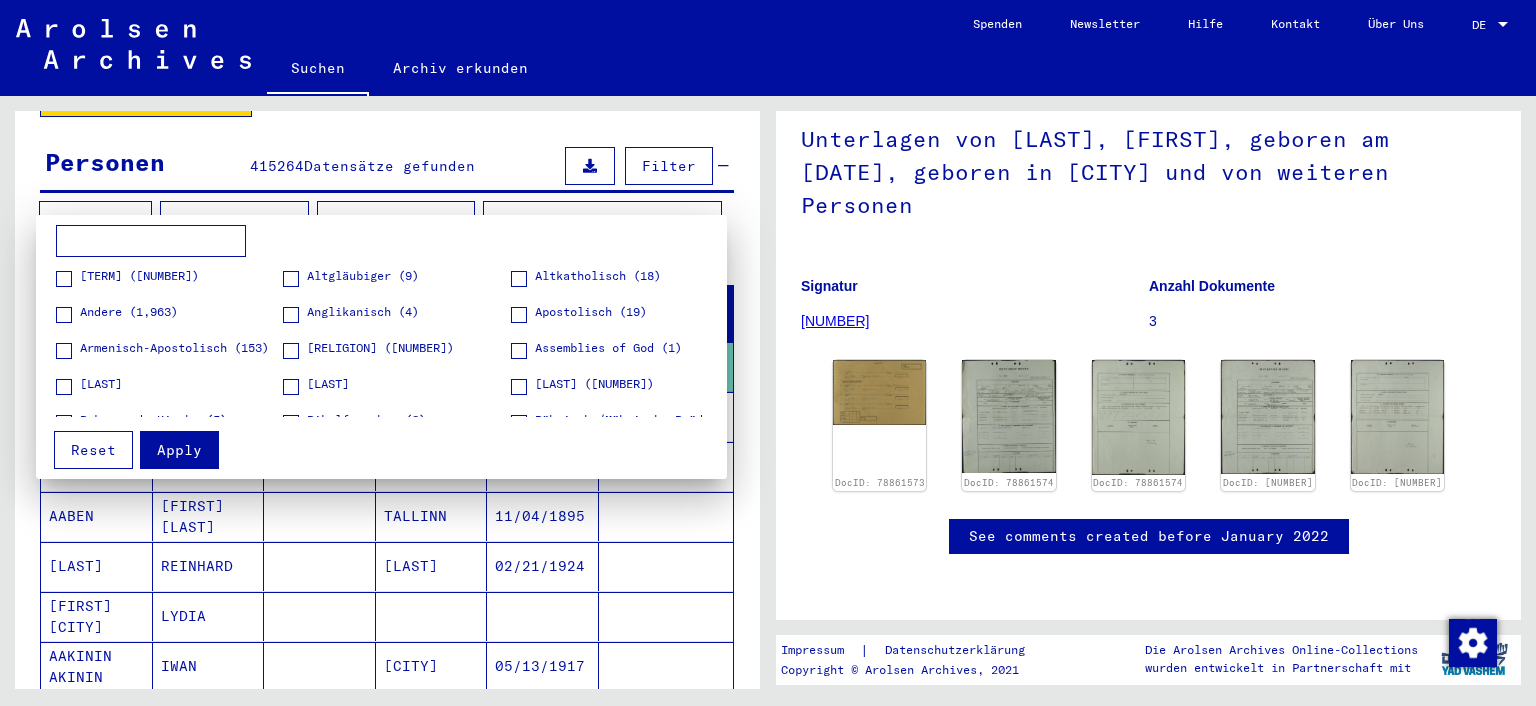 click at bounding box center (768, 353) 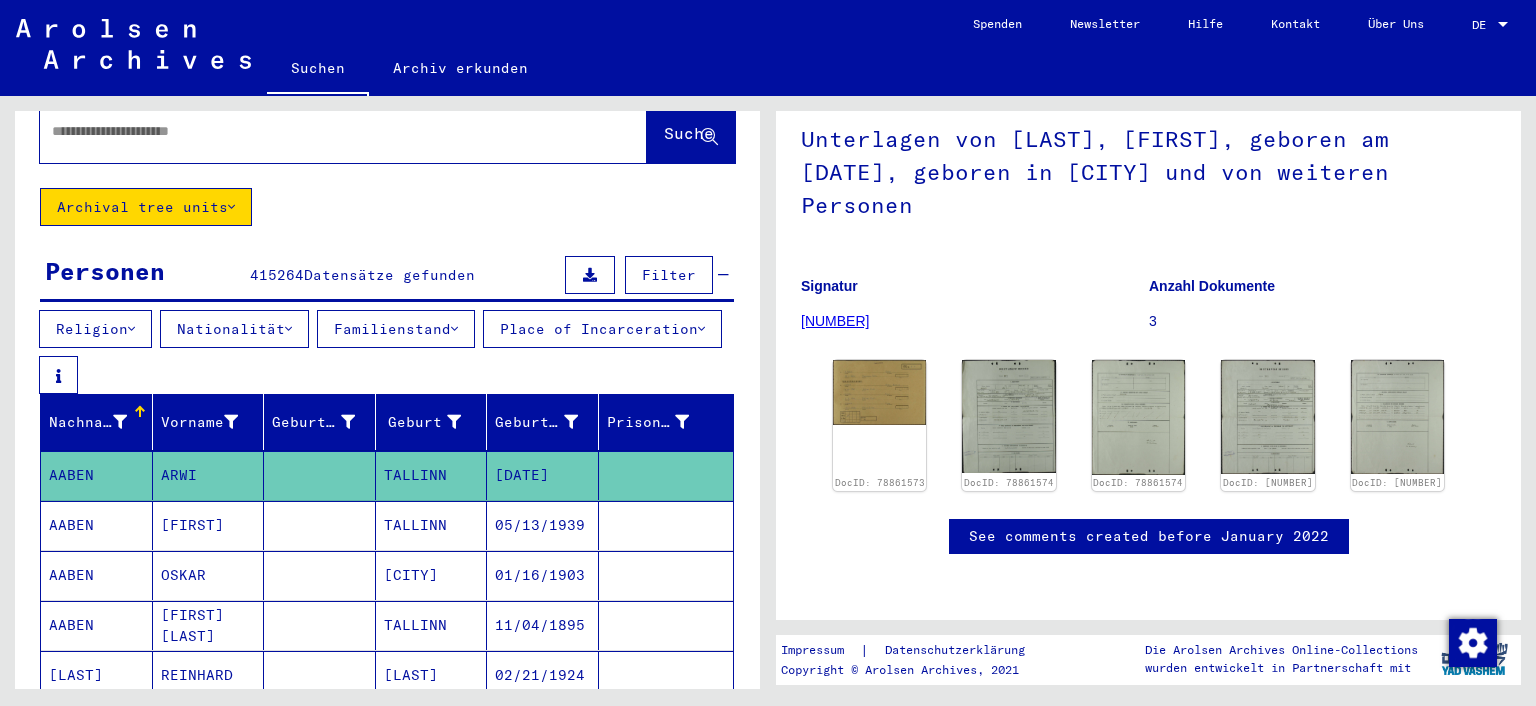 scroll, scrollTop: 36, scrollLeft: 0, axis: vertical 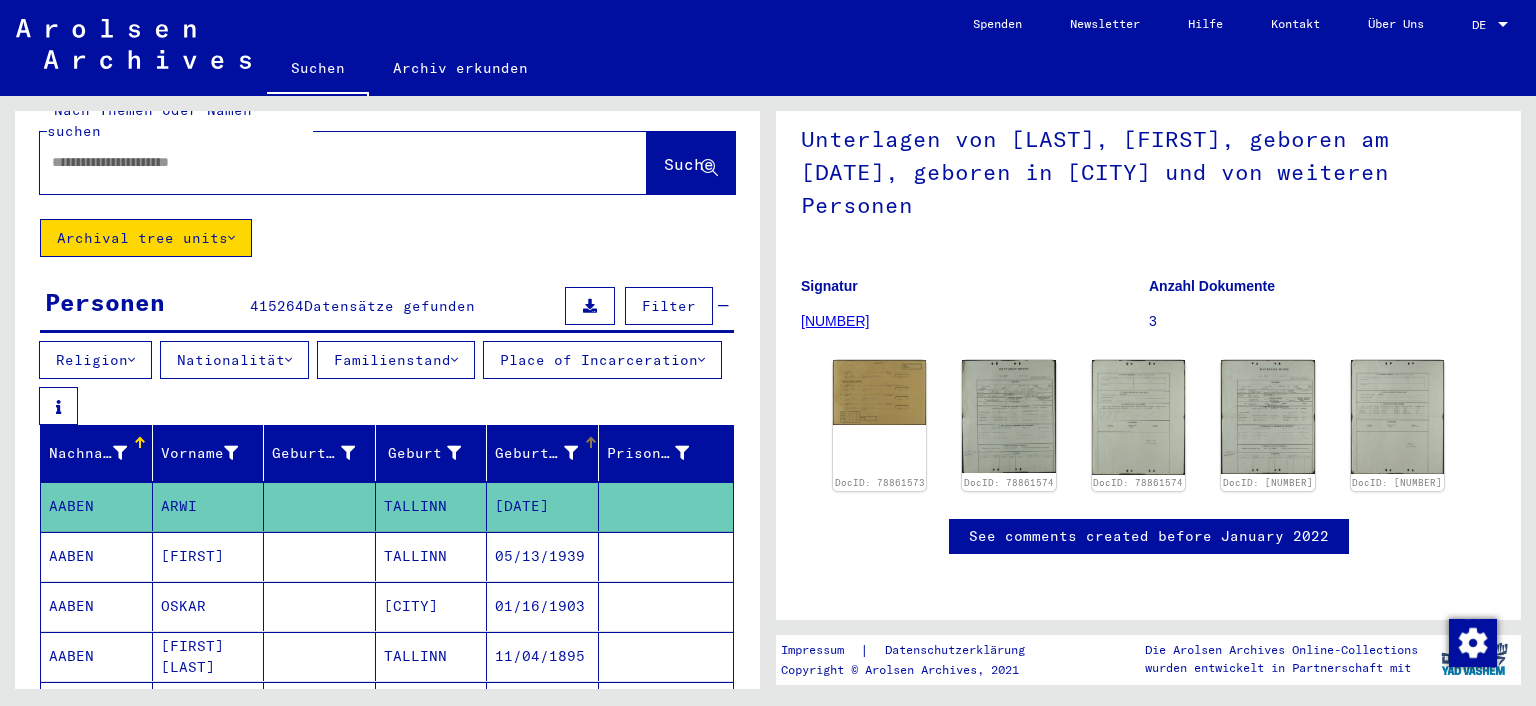 click on "Geburtsdatum" at bounding box center (536, 453) 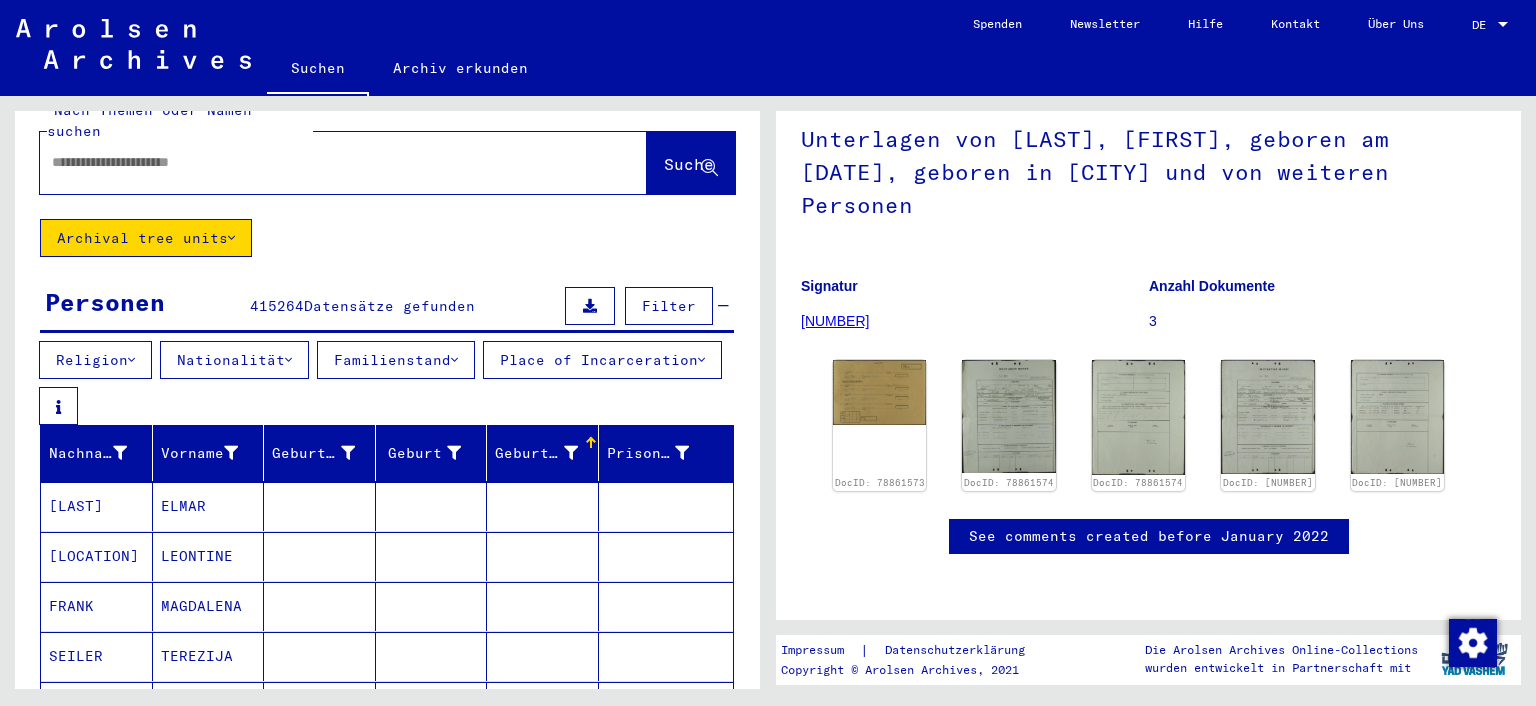 click on "Geburtsdatum" at bounding box center (536, 453) 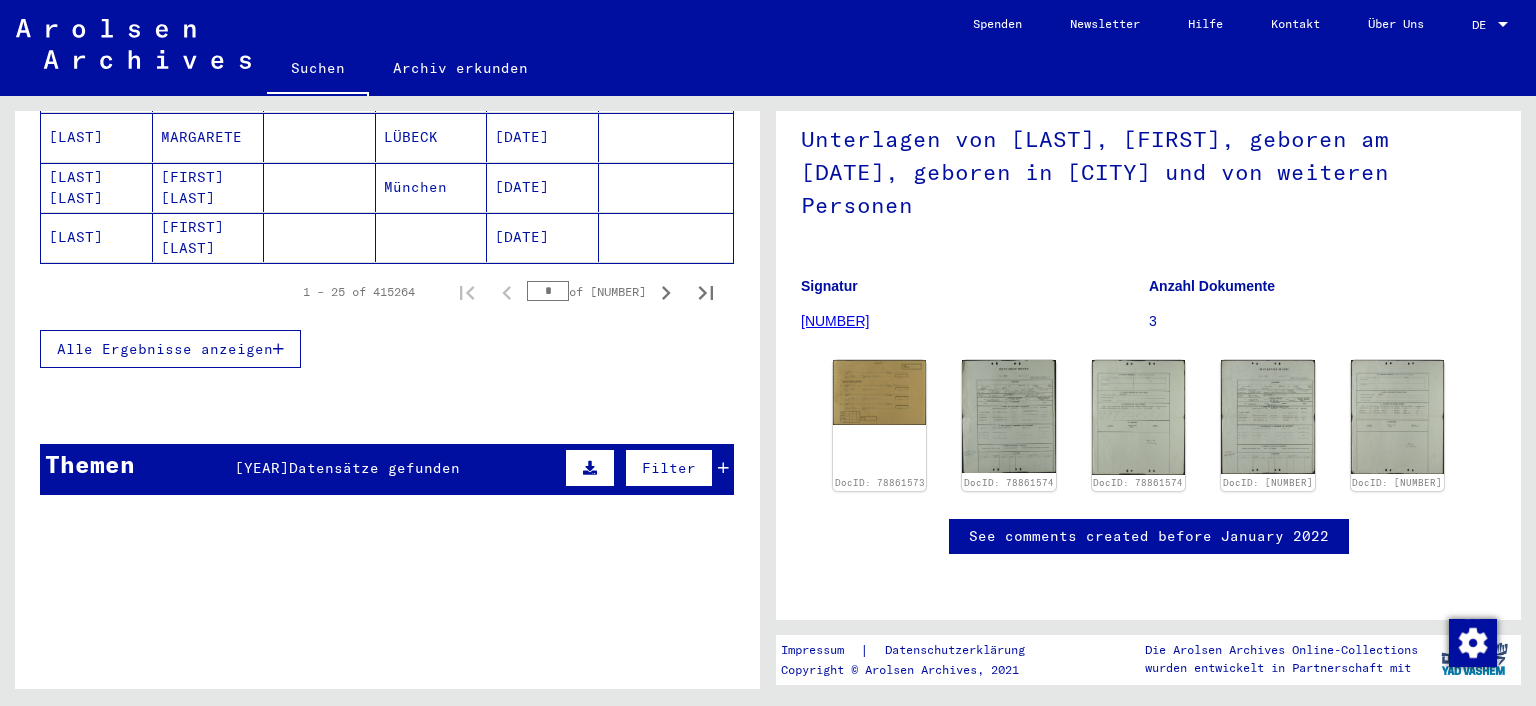 scroll, scrollTop: 508, scrollLeft: 0, axis: vertical 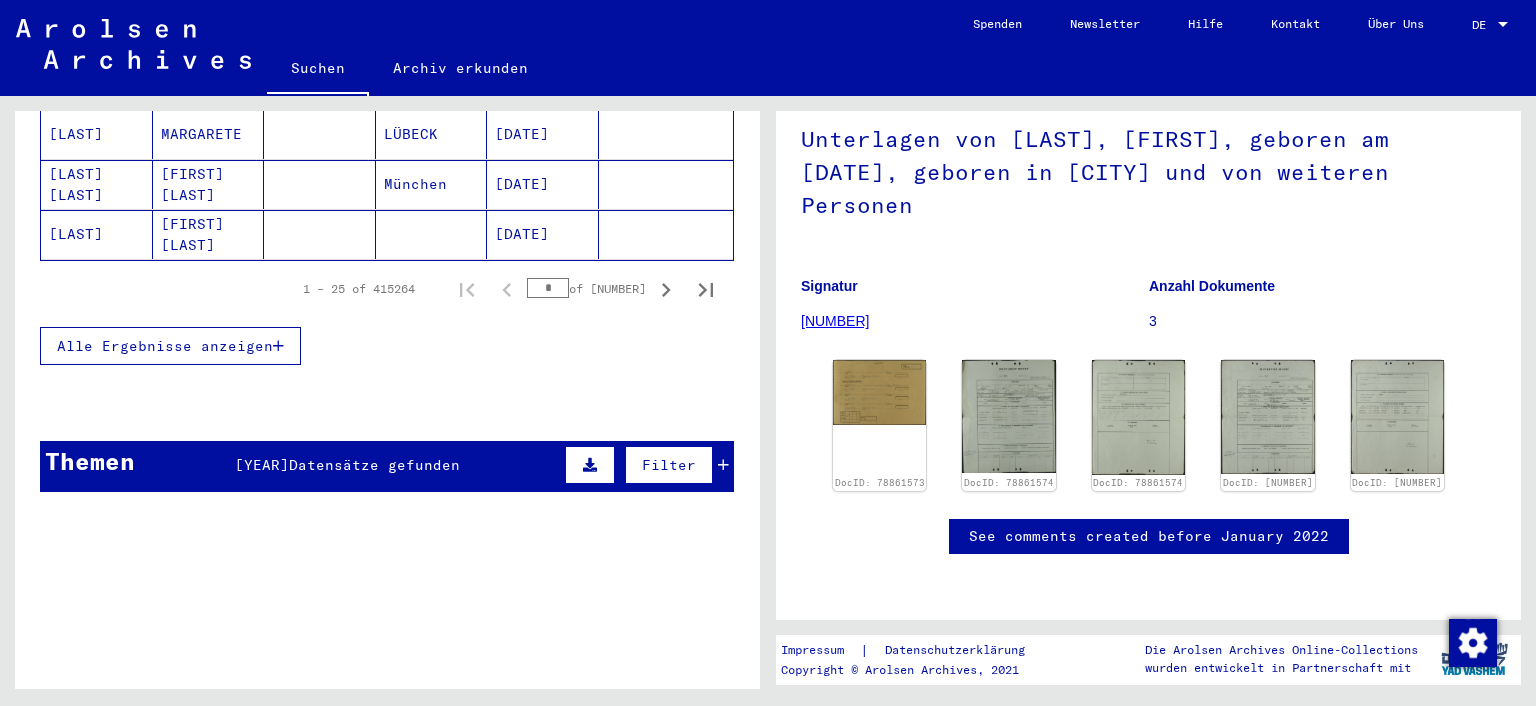 click on "*" at bounding box center [548, 288] 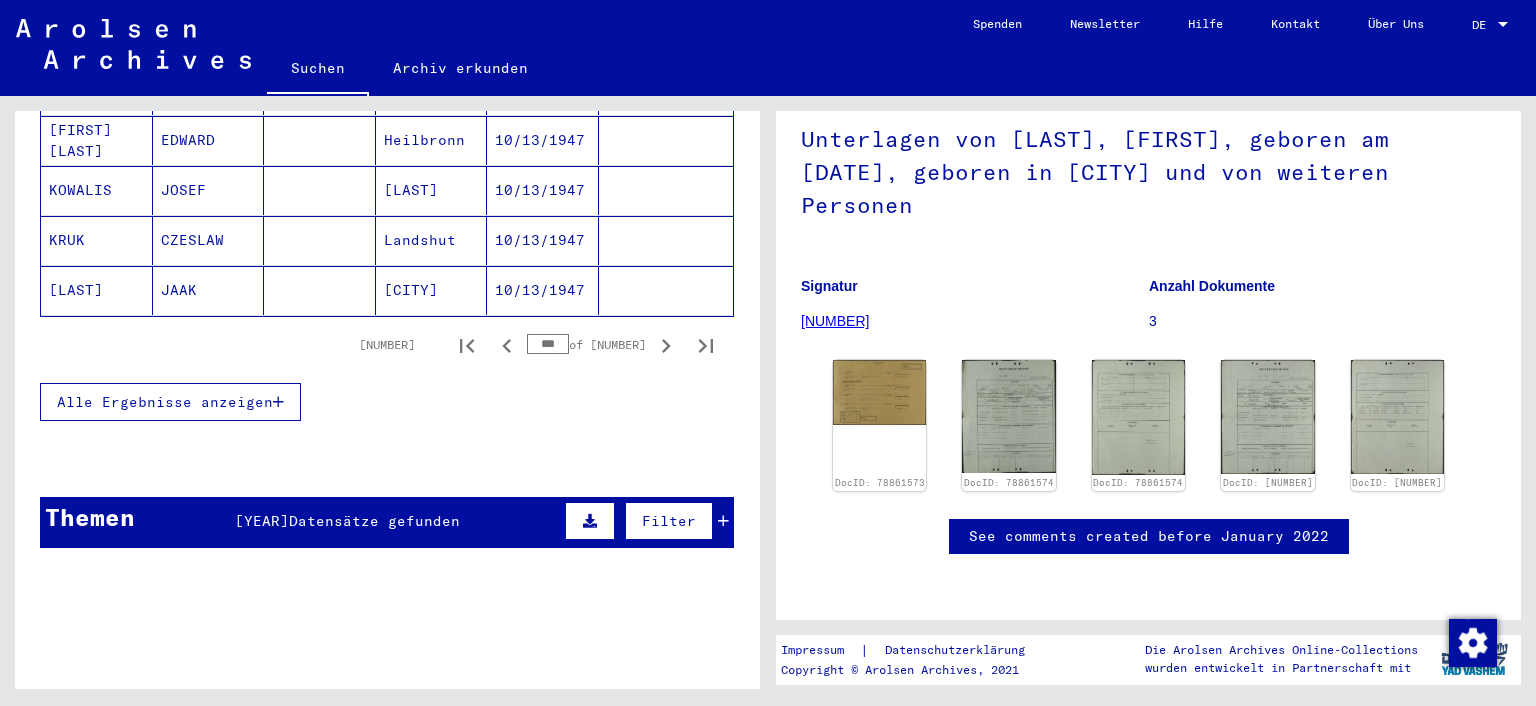 scroll, scrollTop: 1453, scrollLeft: 0, axis: vertical 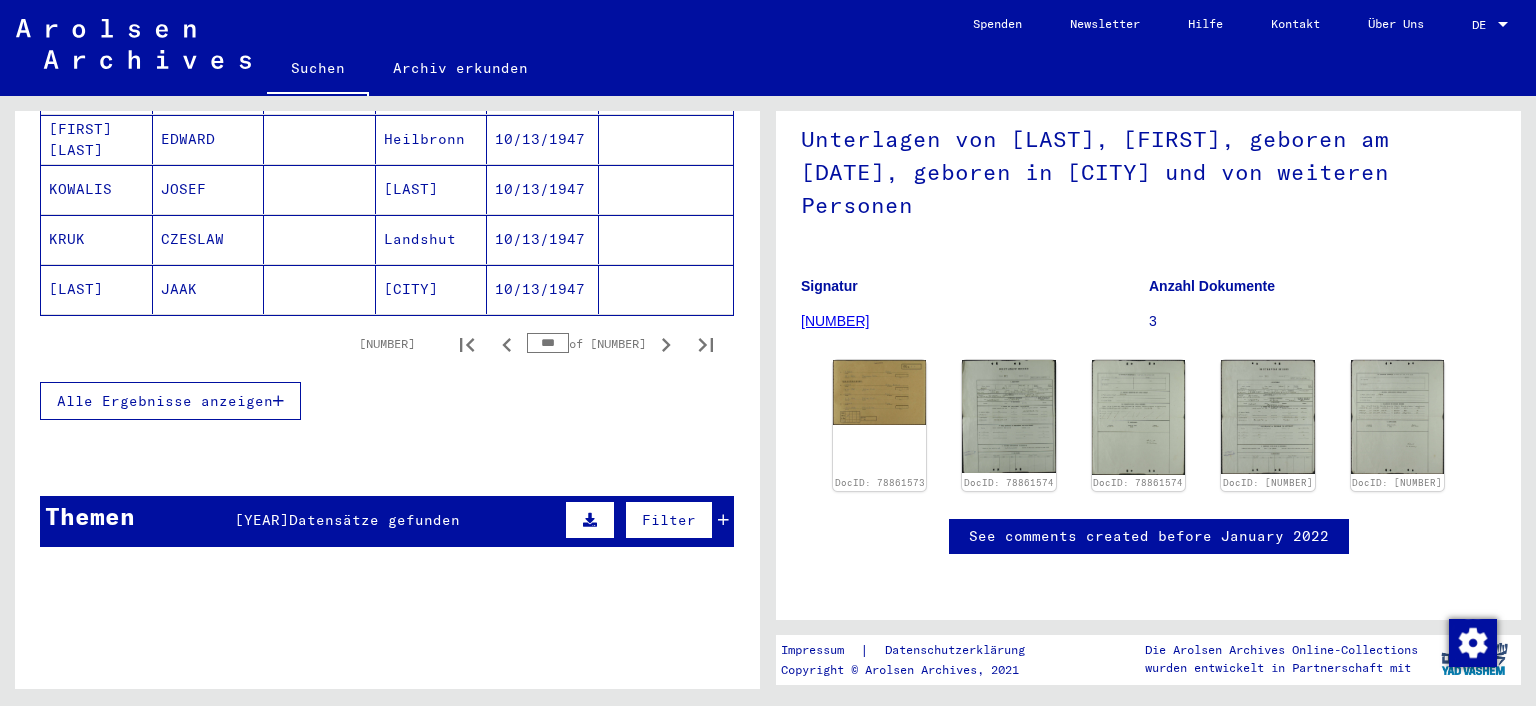 click on "***" at bounding box center [548, 343] 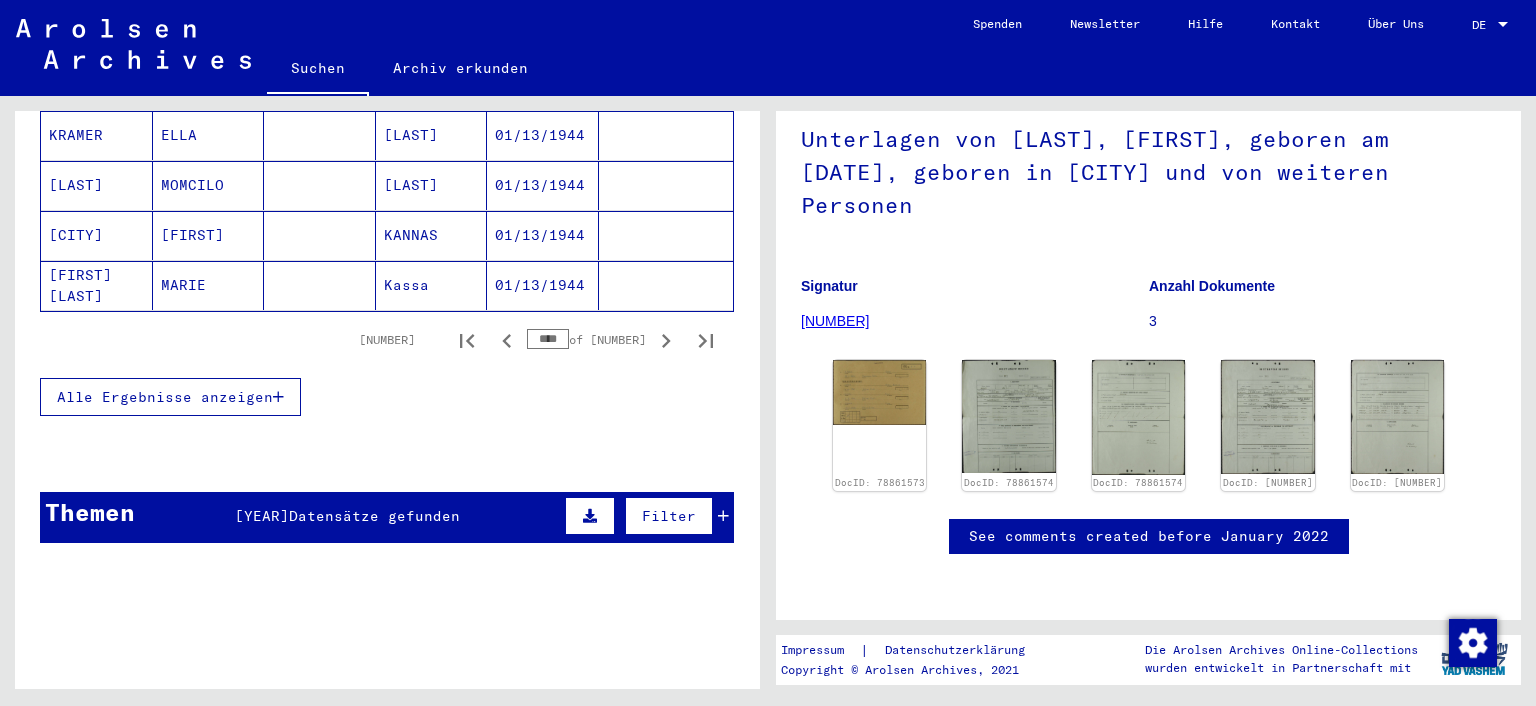 scroll, scrollTop: 1453, scrollLeft: 0, axis: vertical 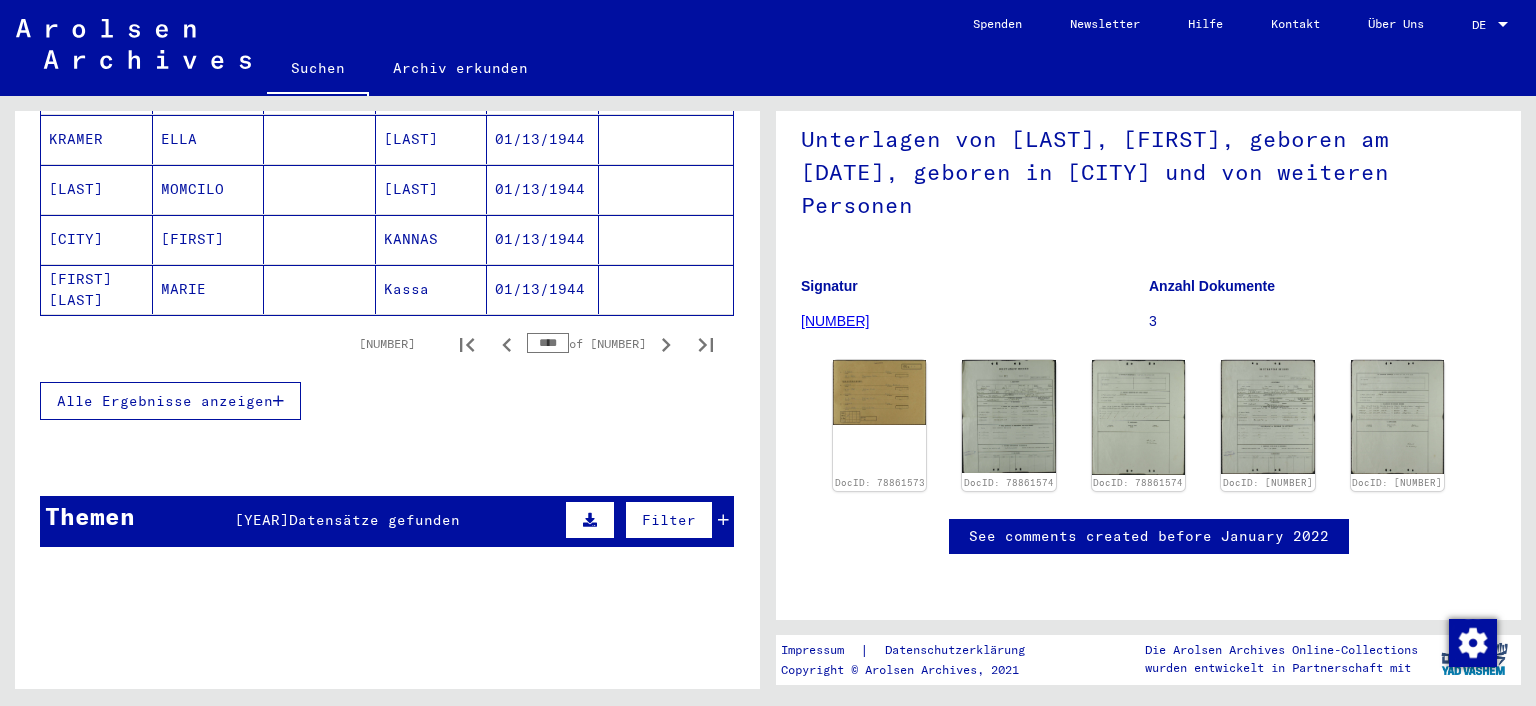 type on "****" 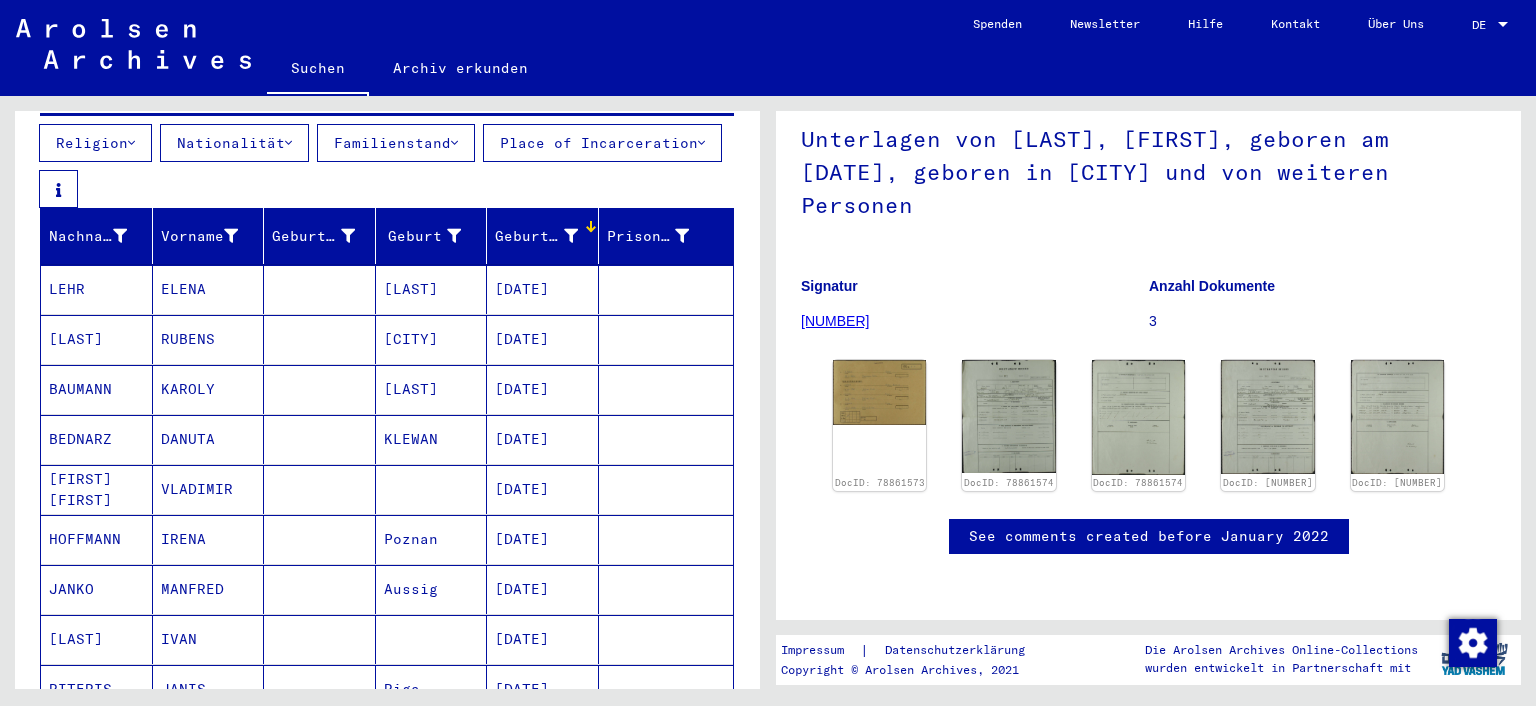 scroll, scrollTop: 246, scrollLeft: 0, axis: vertical 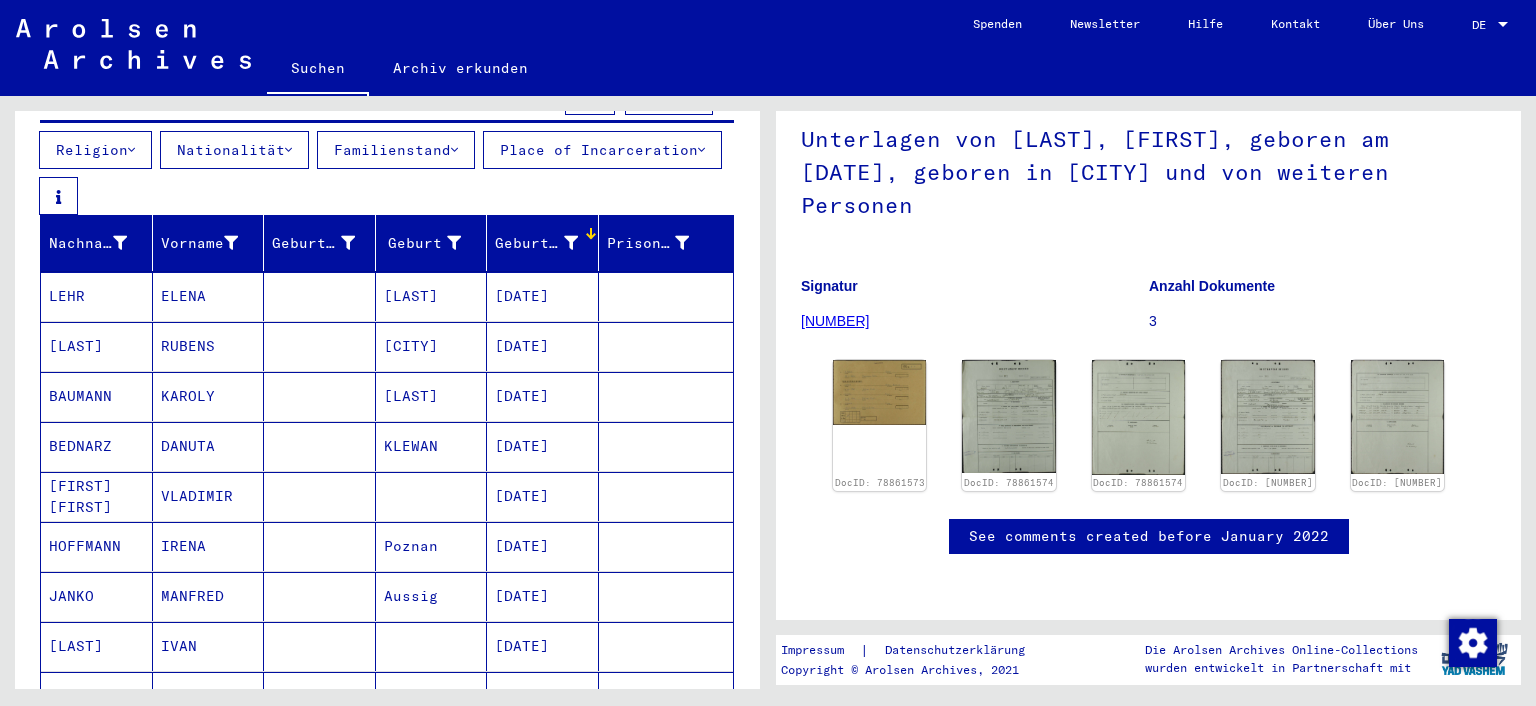 click on "ELENA" at bounding box center (209, 346) 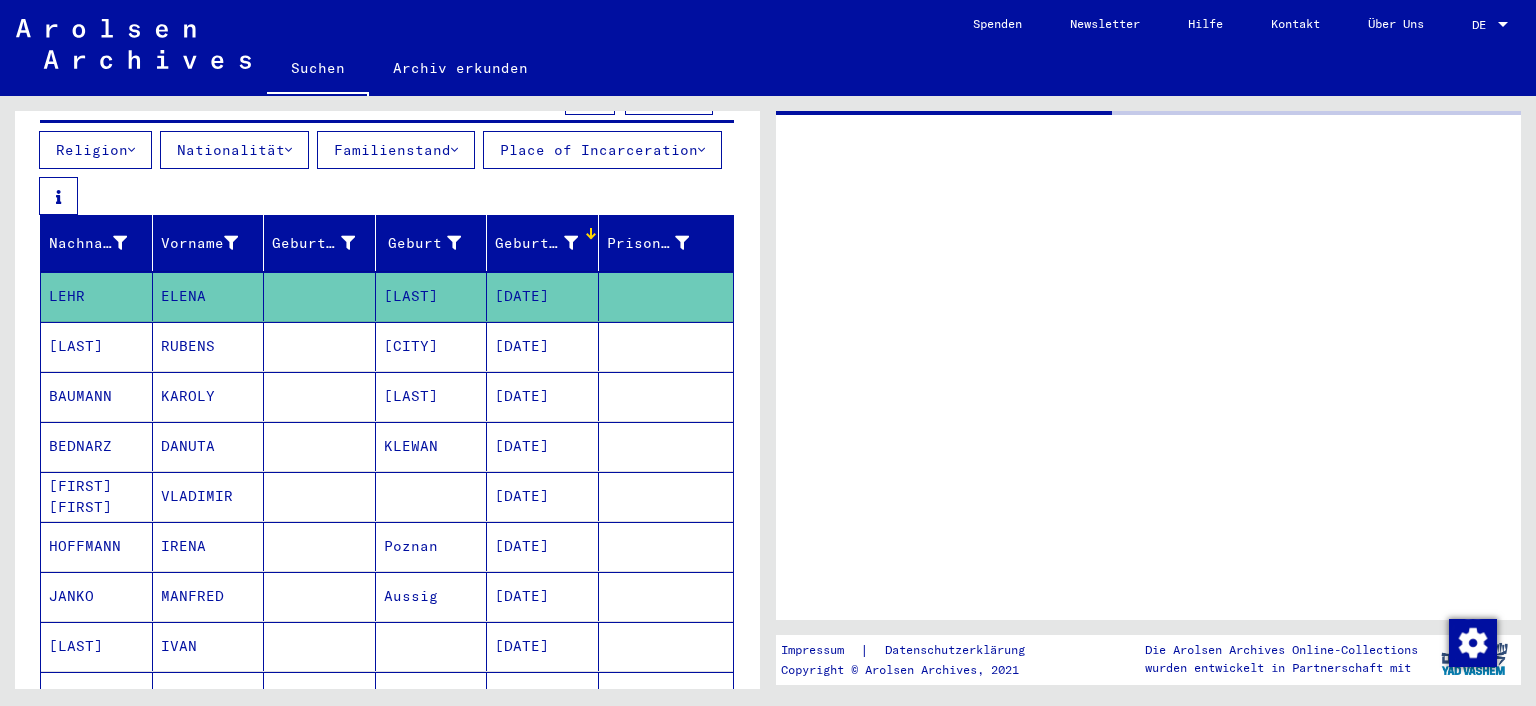 scroll, scrollTop: 0, scrollLeft: 0, axis: both 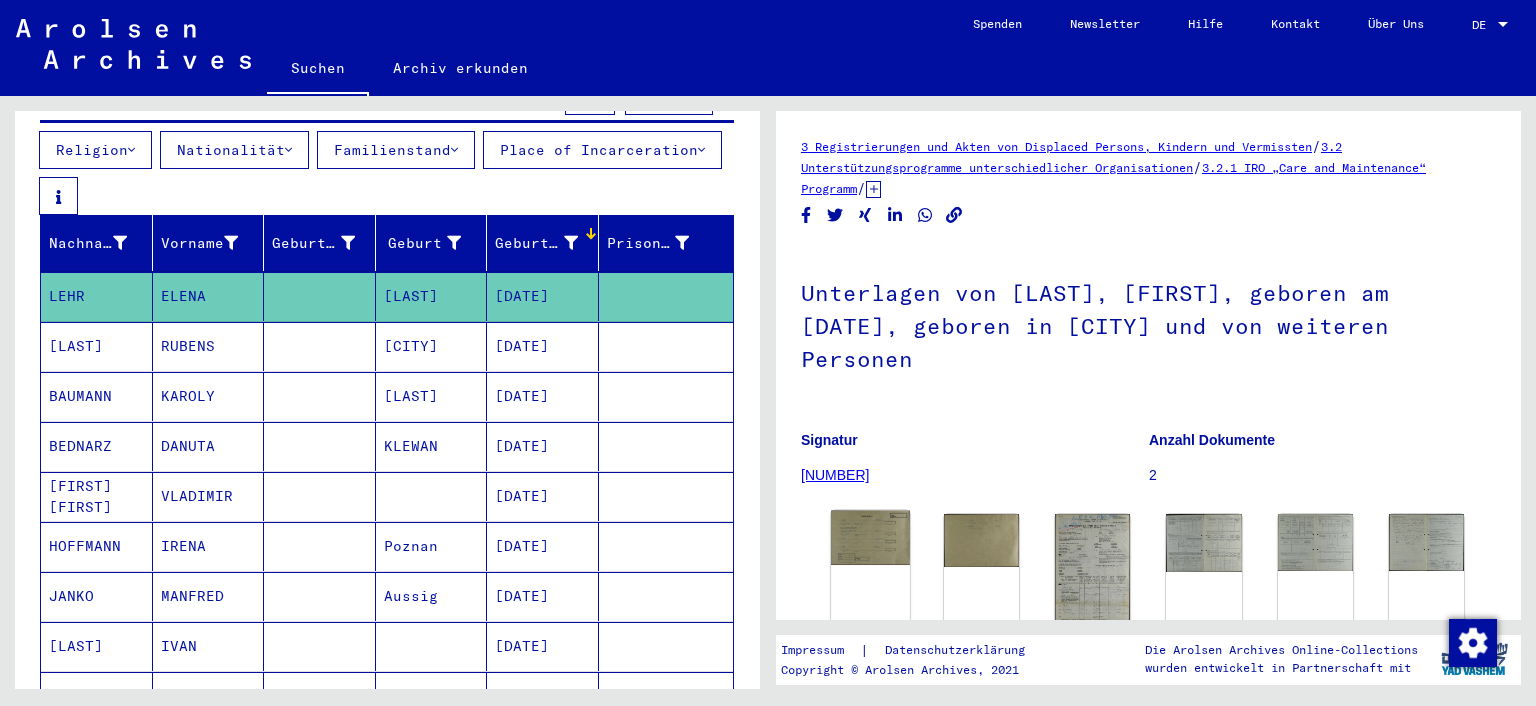 click 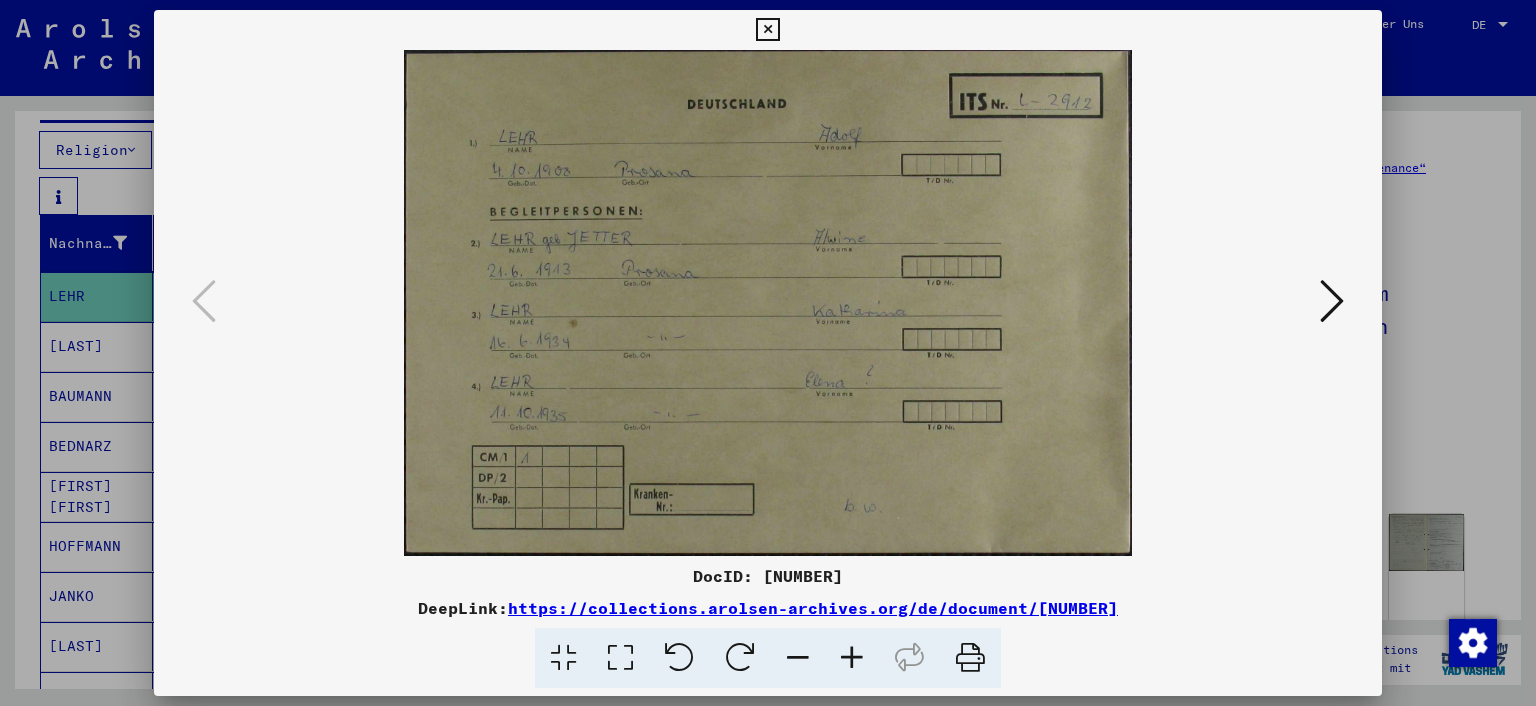 click at bounding box center [768, 353] 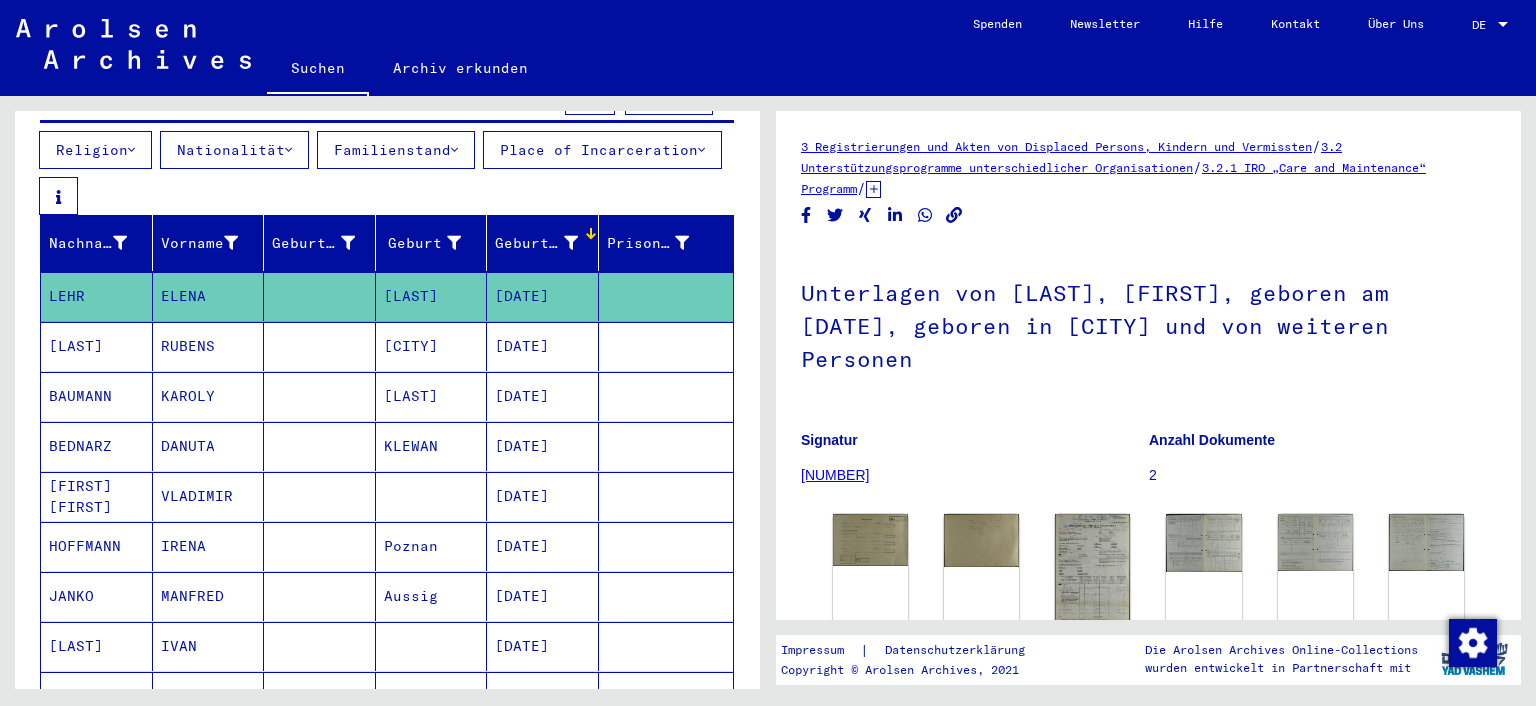 click on "RUBENS" at bounding box center (209, 396) 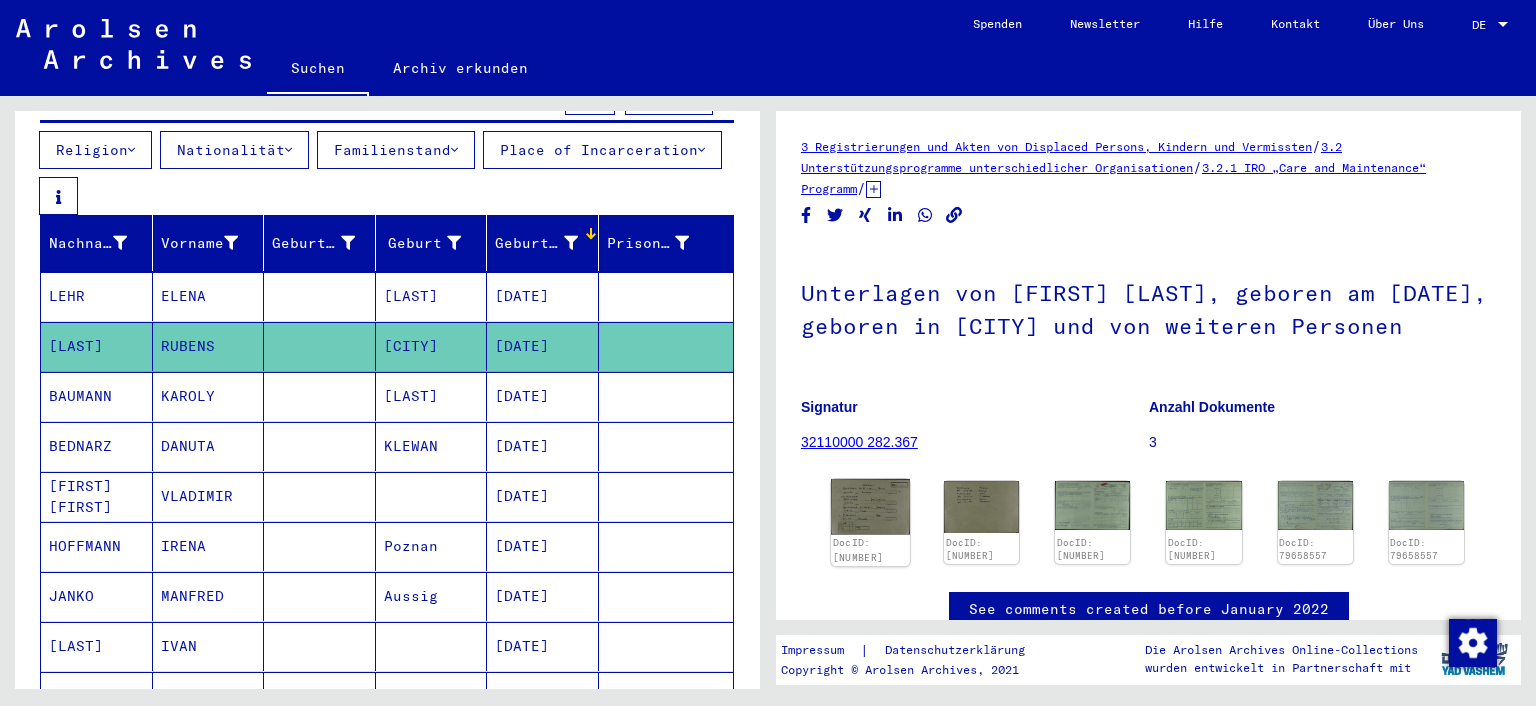 click 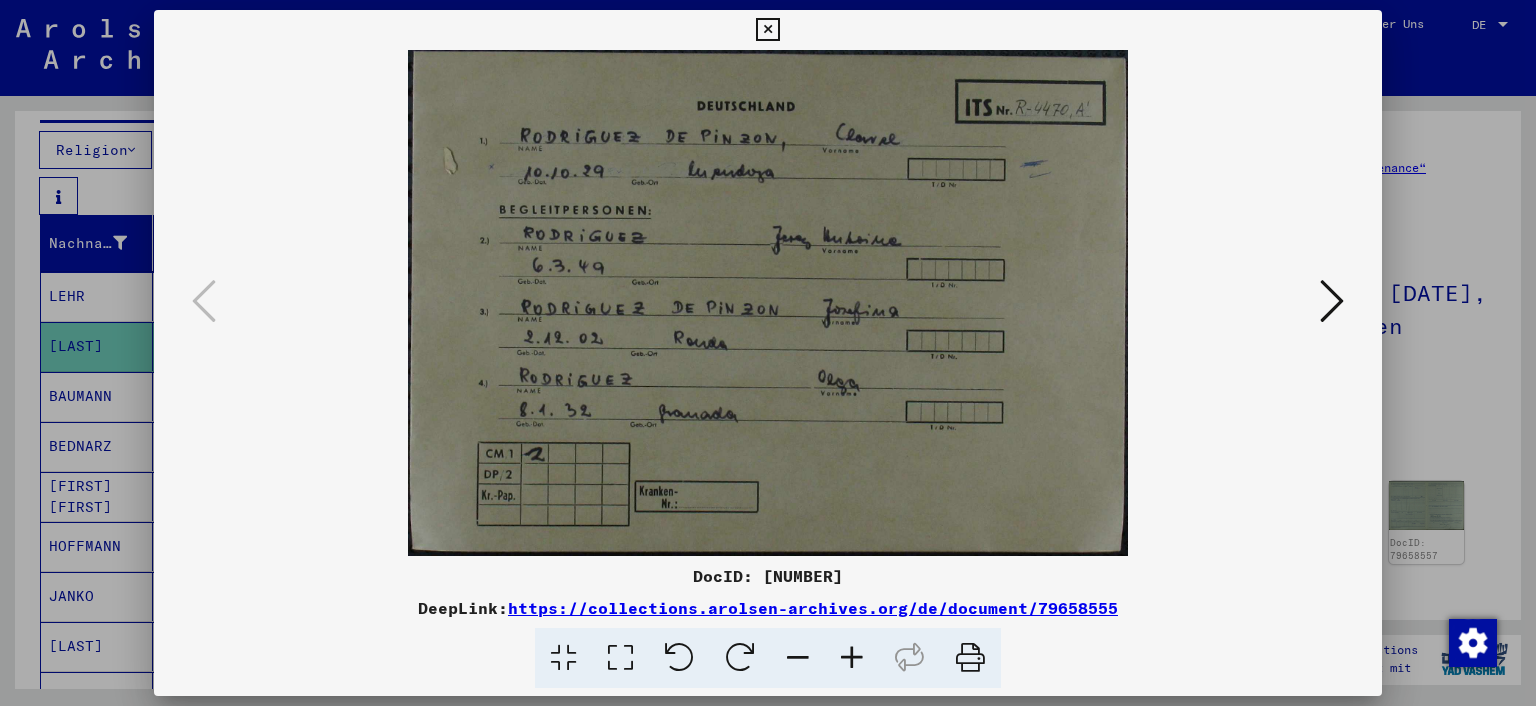 click at bounding box center (767, 30) 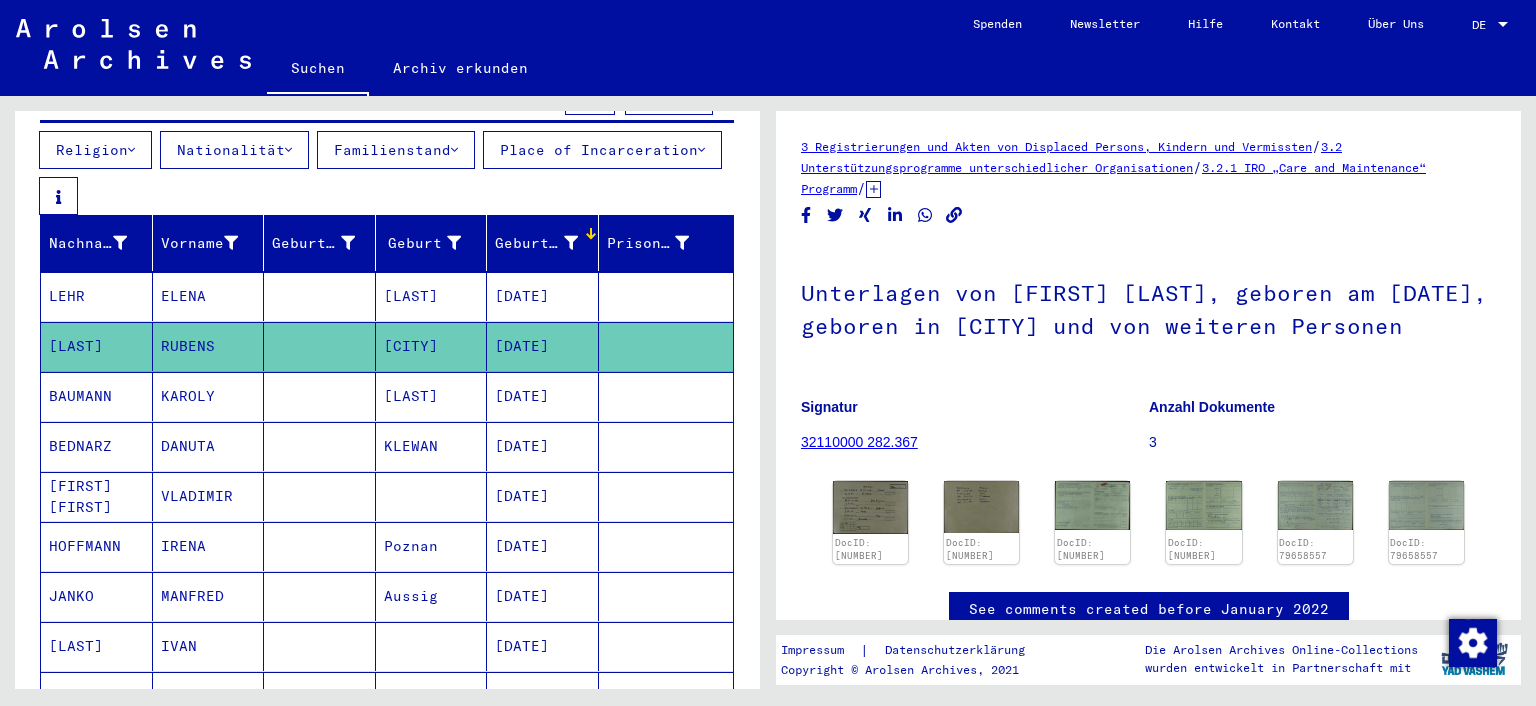 click on "BAUMANN" at bounding box center [97, 446] 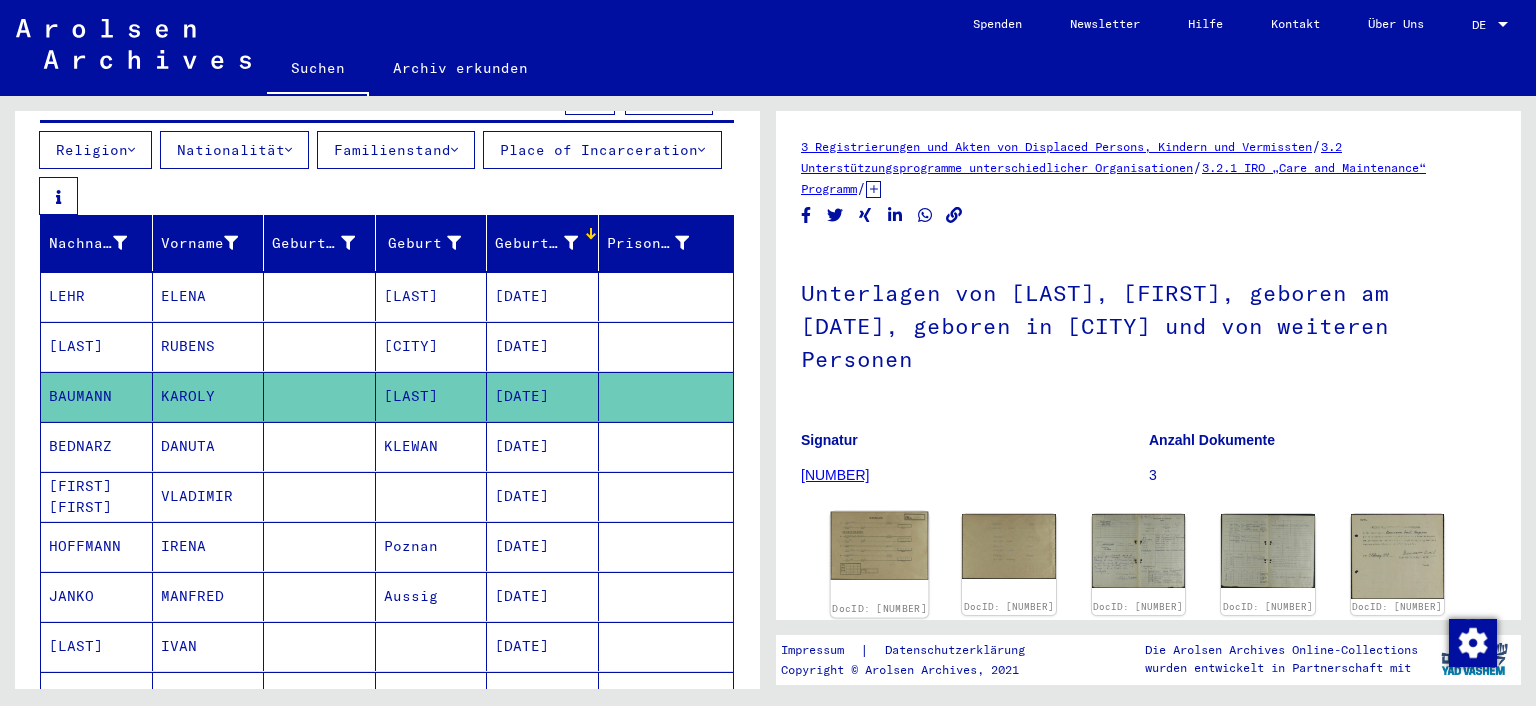 click 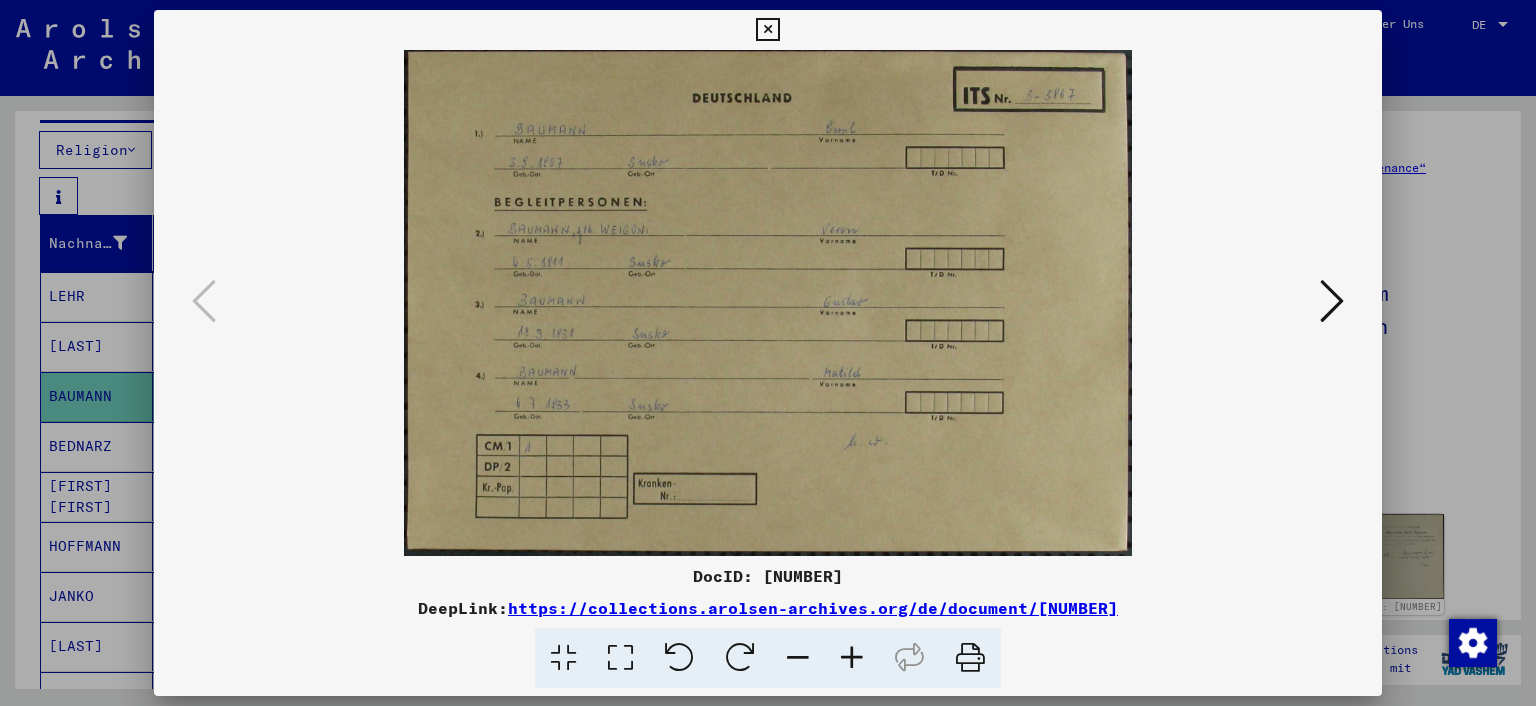 click at bounding box center [767, 30] 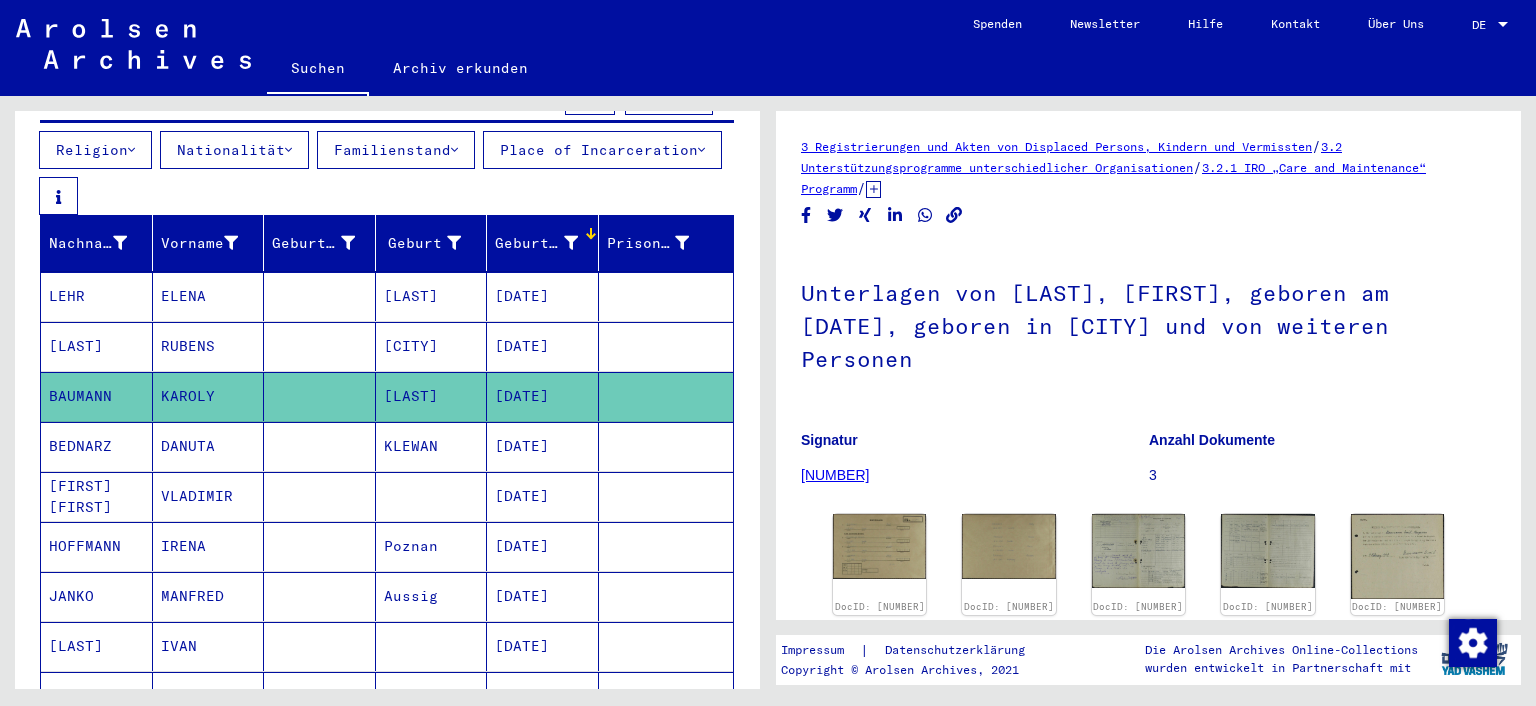 click on "DANUTA" at bounding box center (209, 496) 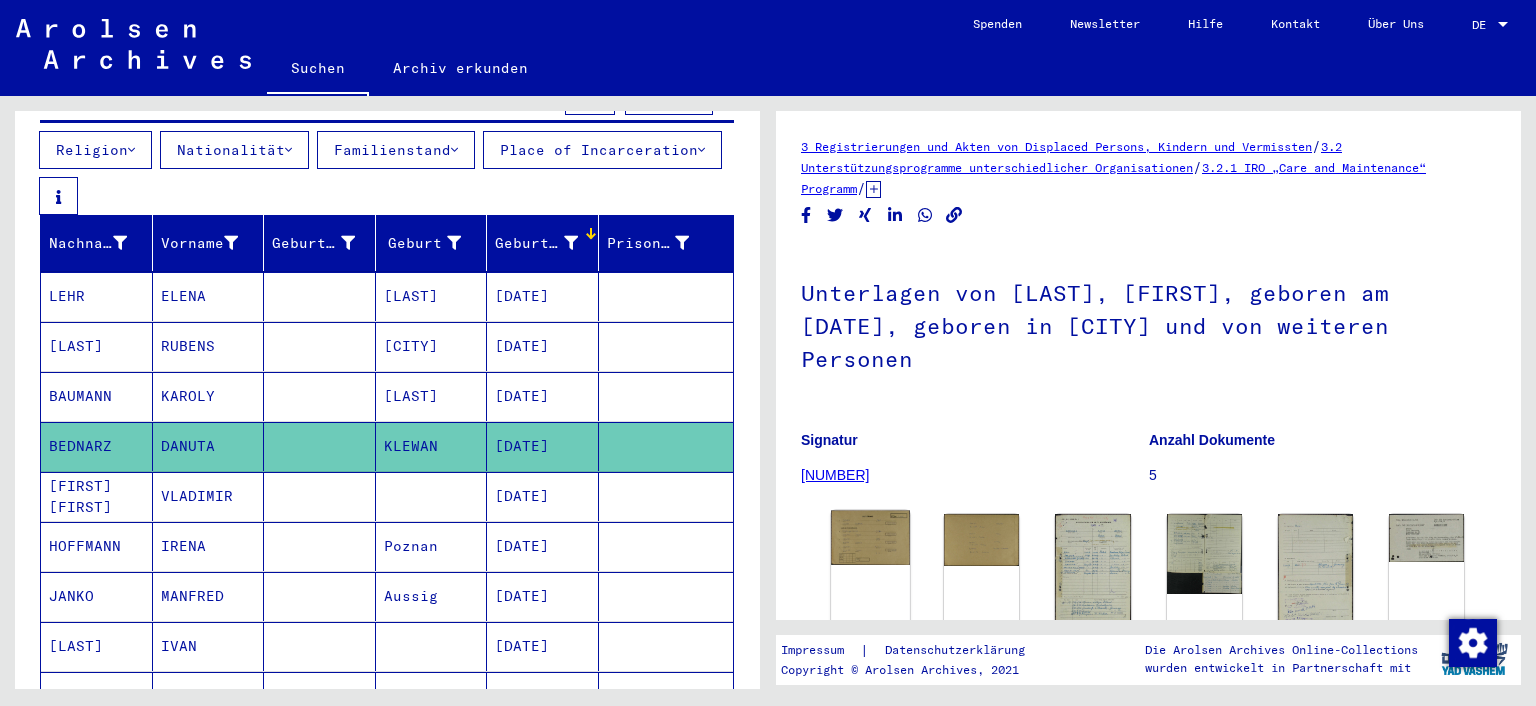 click 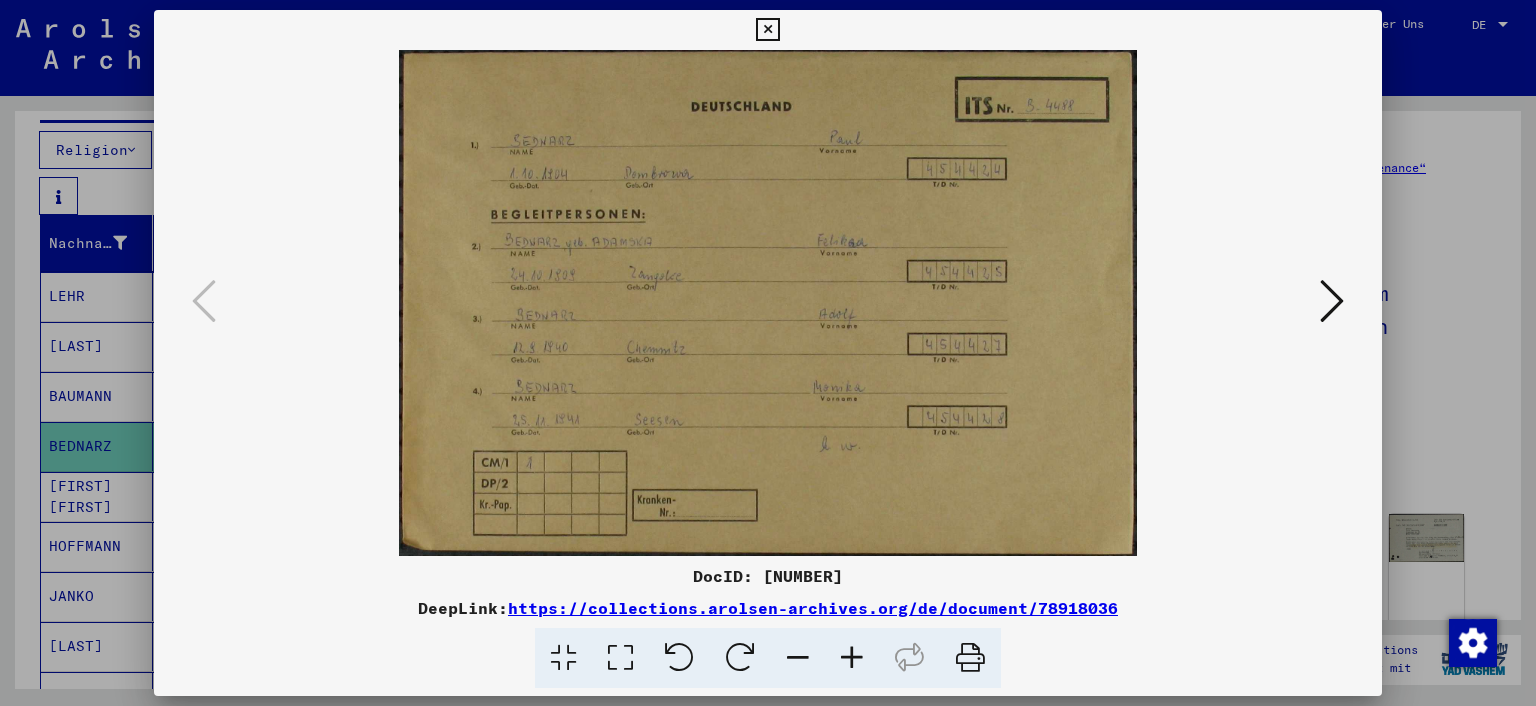 click at bounding box center (767, 30) 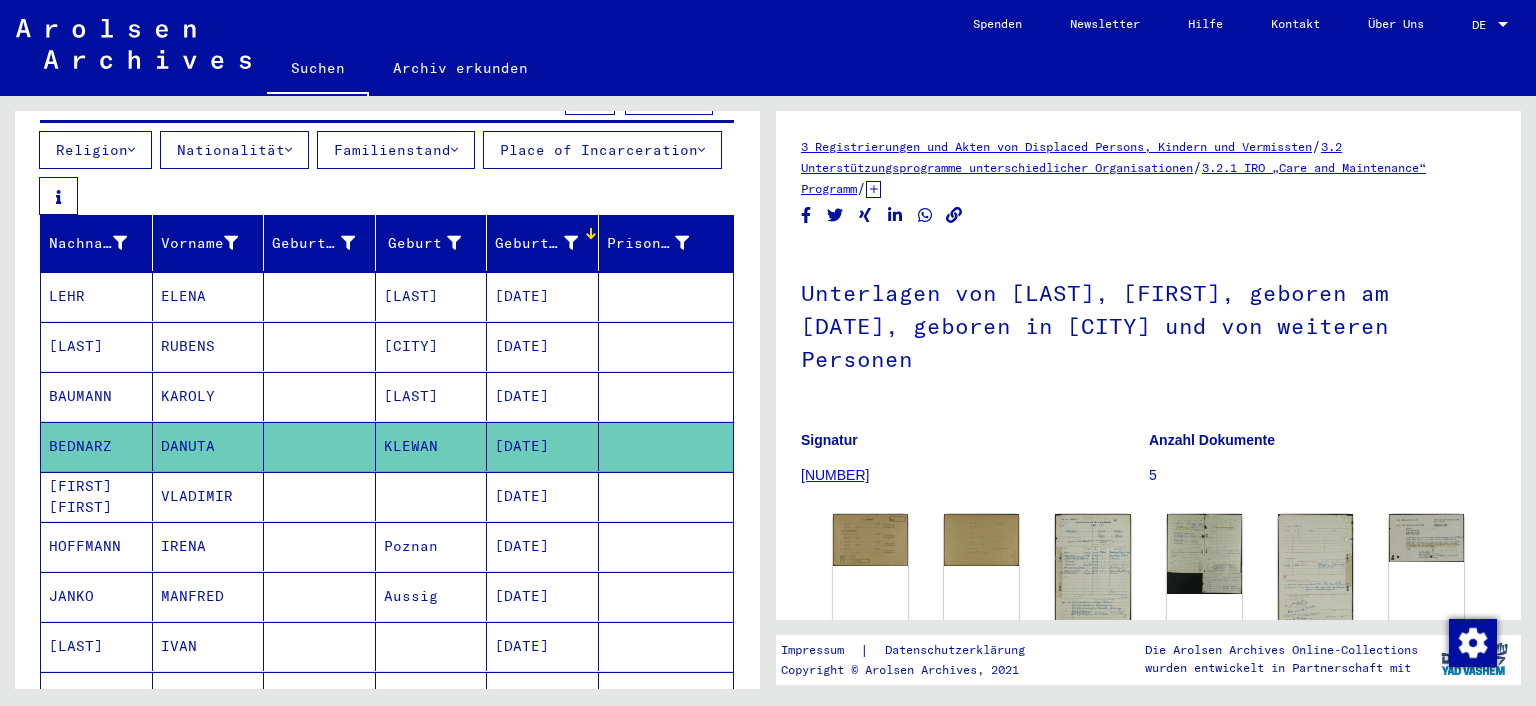 click on "Familienstand" at bounding box center [396, 150] 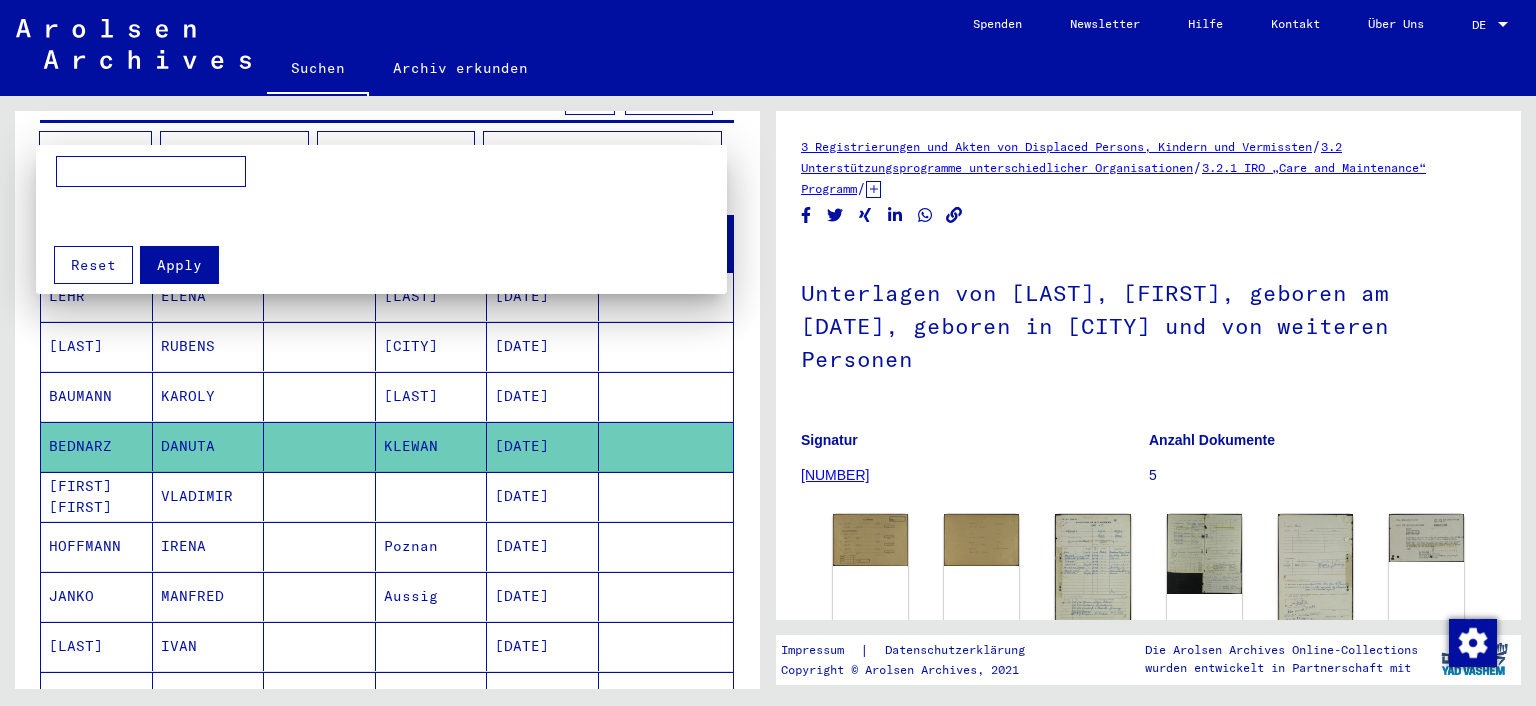 click at bounding box center [151, 172] 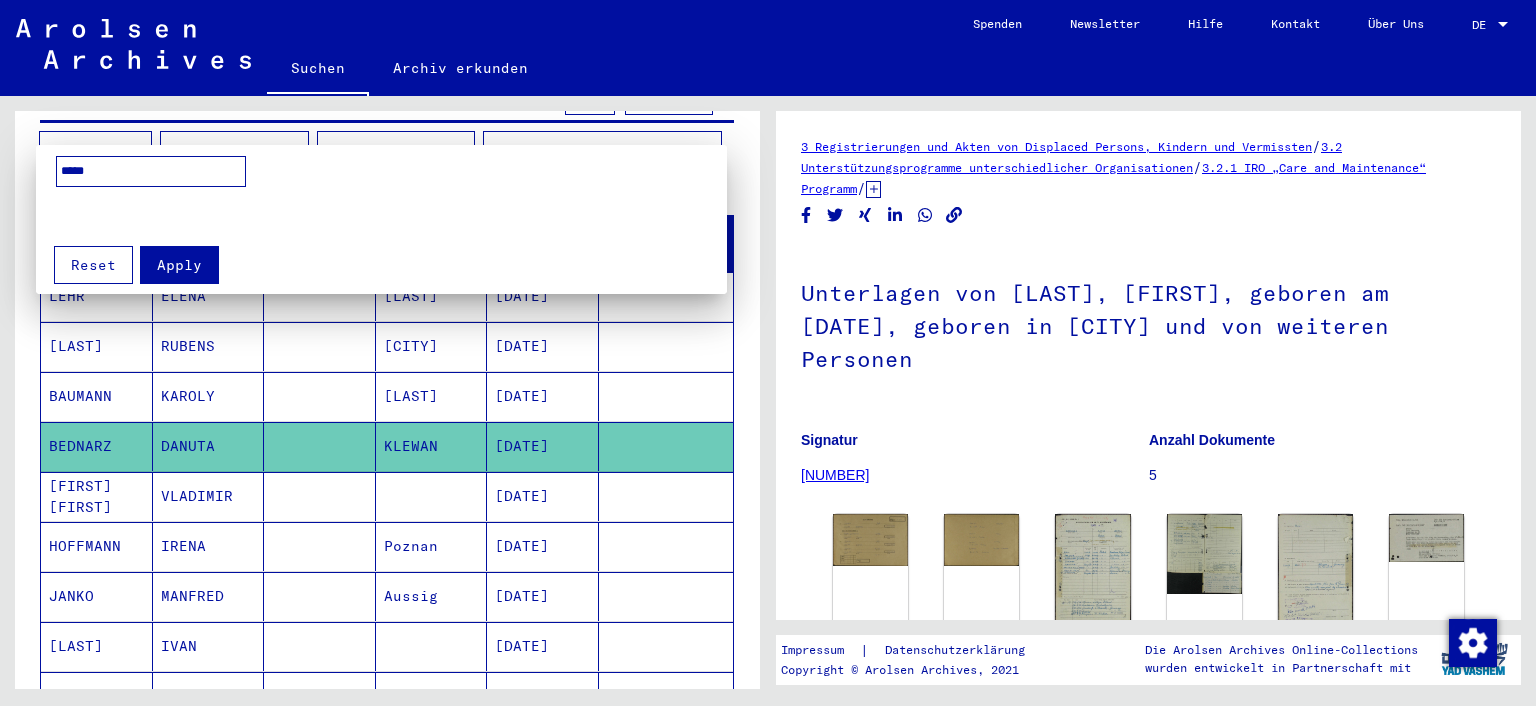 type on "*****" 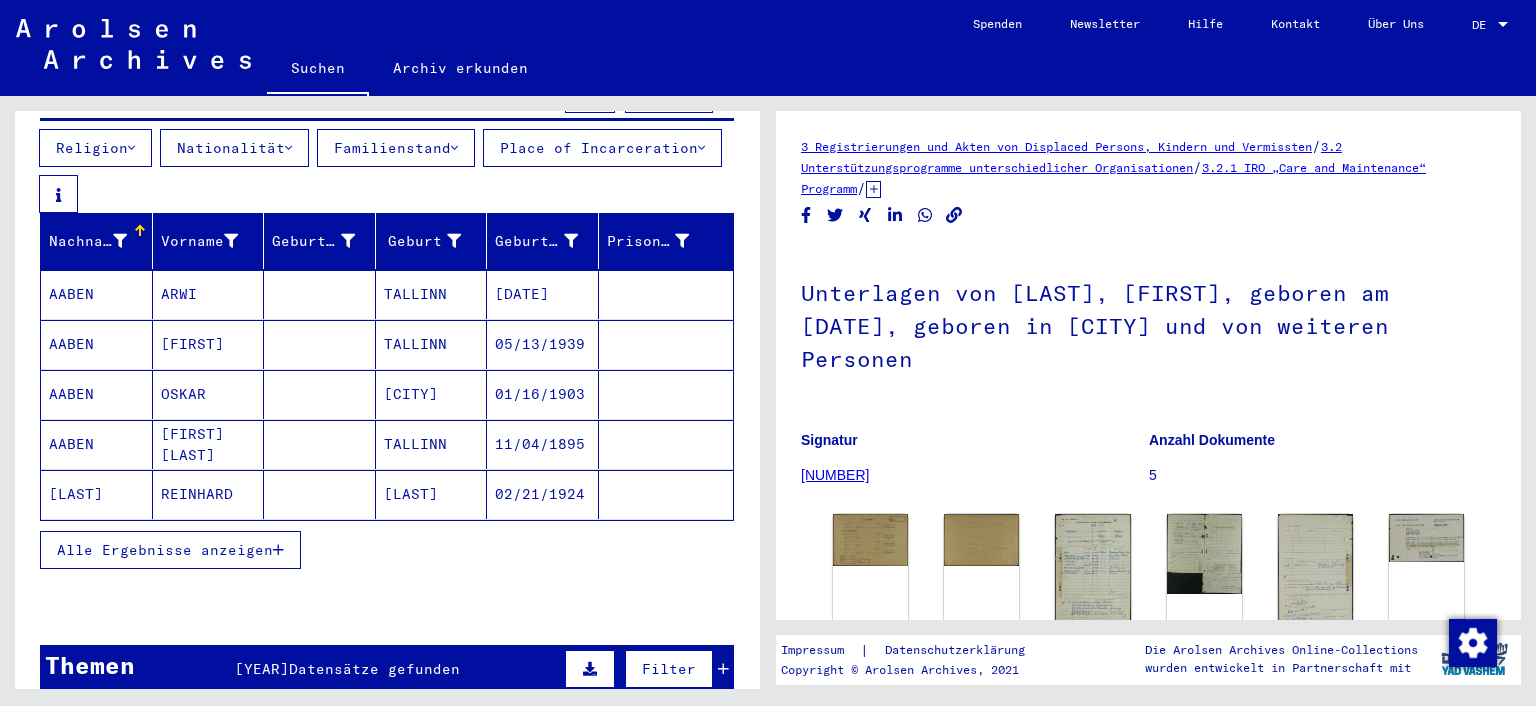 scroll, scrollTop: 246, scrollLeft: 0, axis: vertical 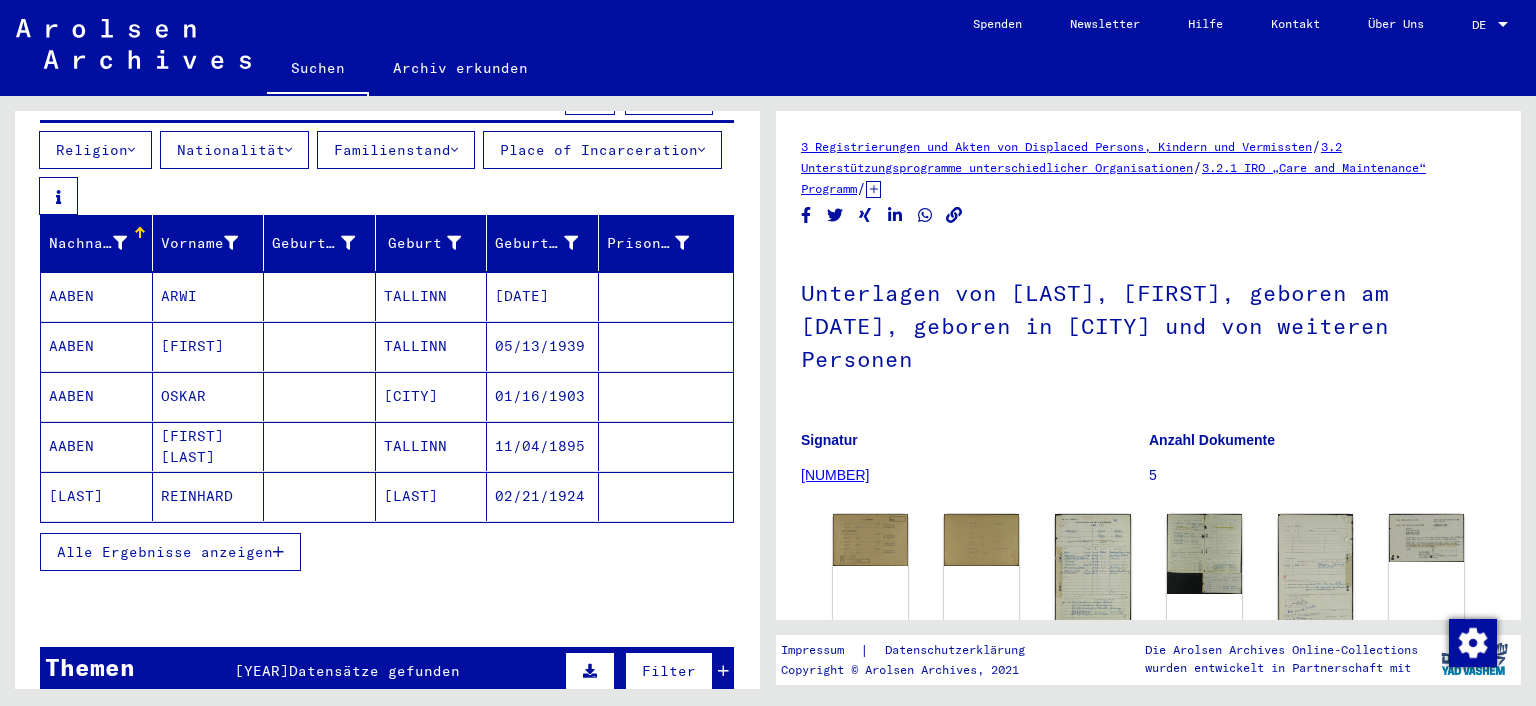 click on "Alle Ergebnisse anzeigen" at bounding box center [165, 552] 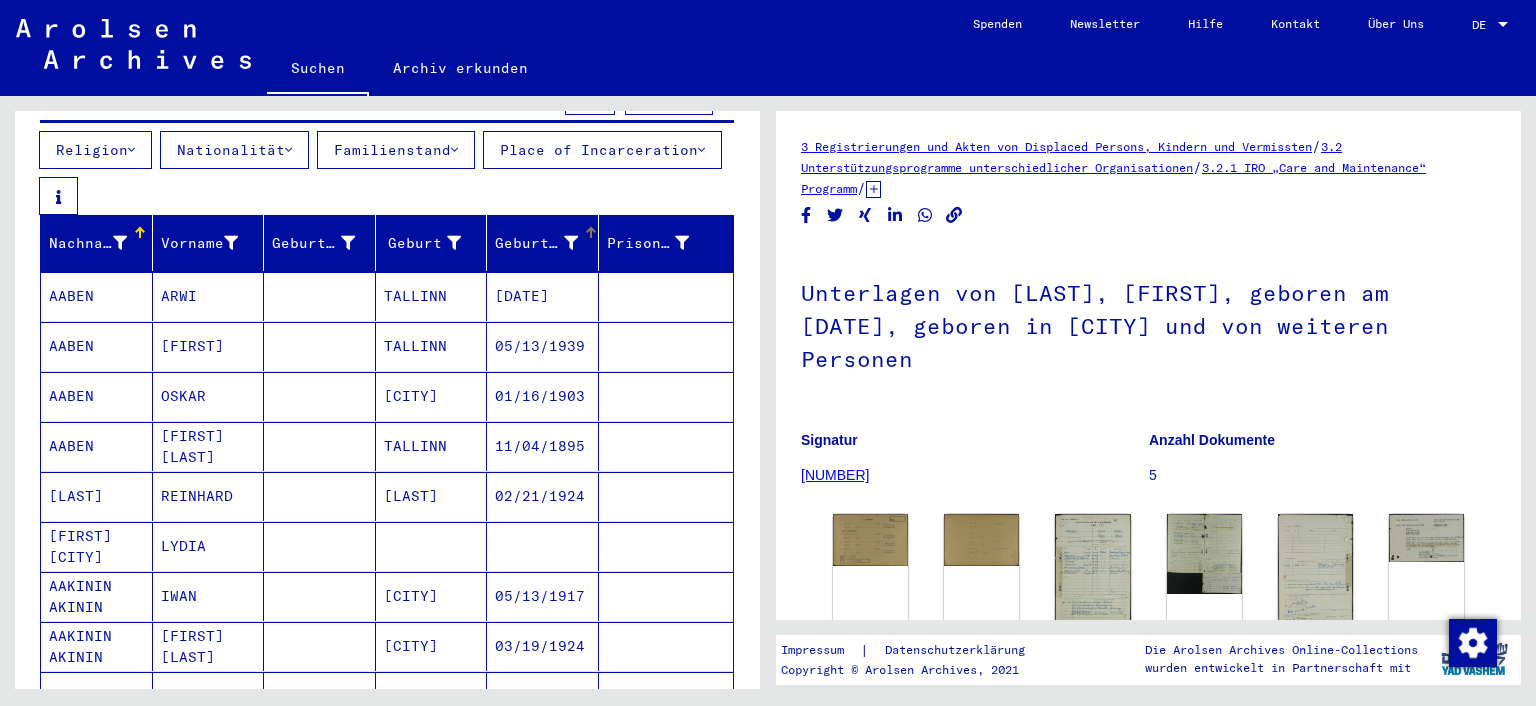 click on "Geburtsdatum" at bounding box center [536, 243] 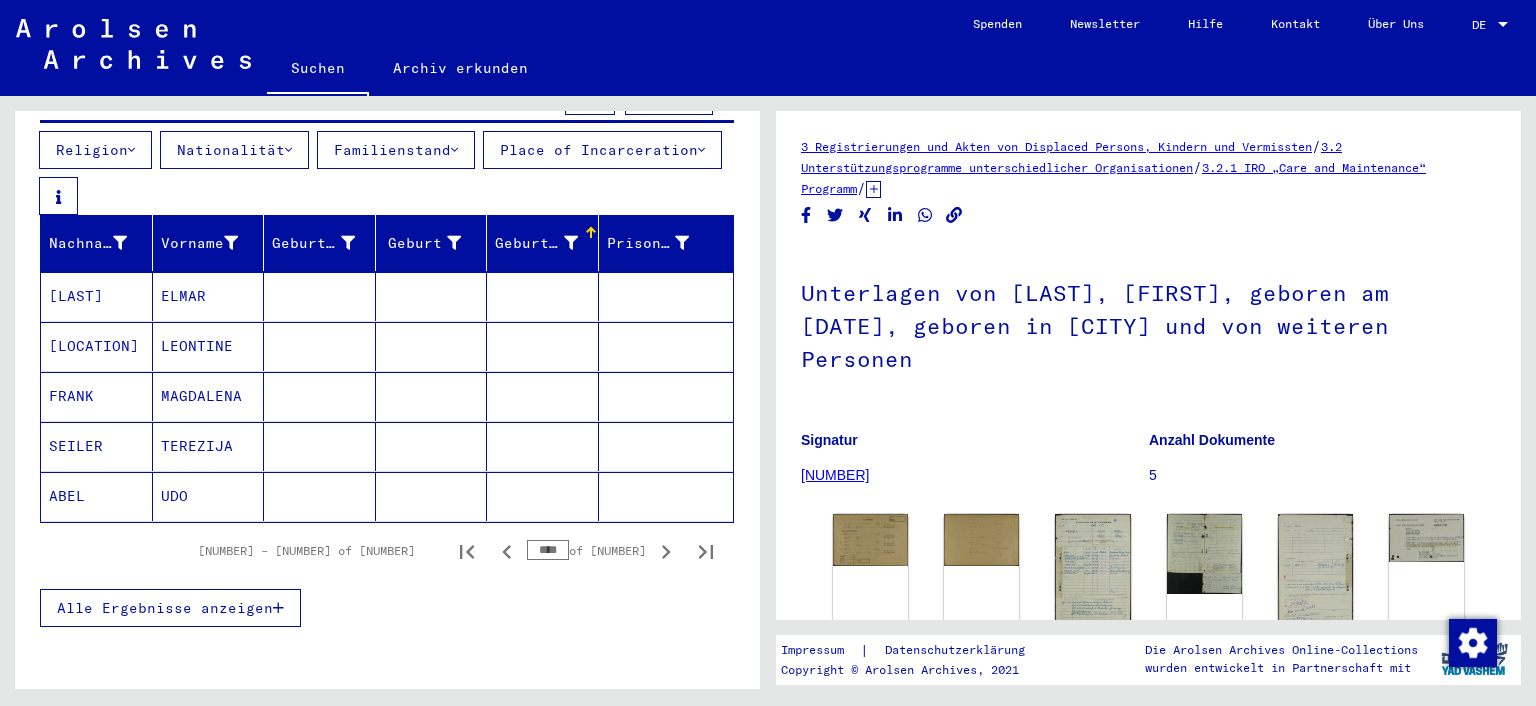 click on "Geburtsdatum" at bounding box center [536, 243] 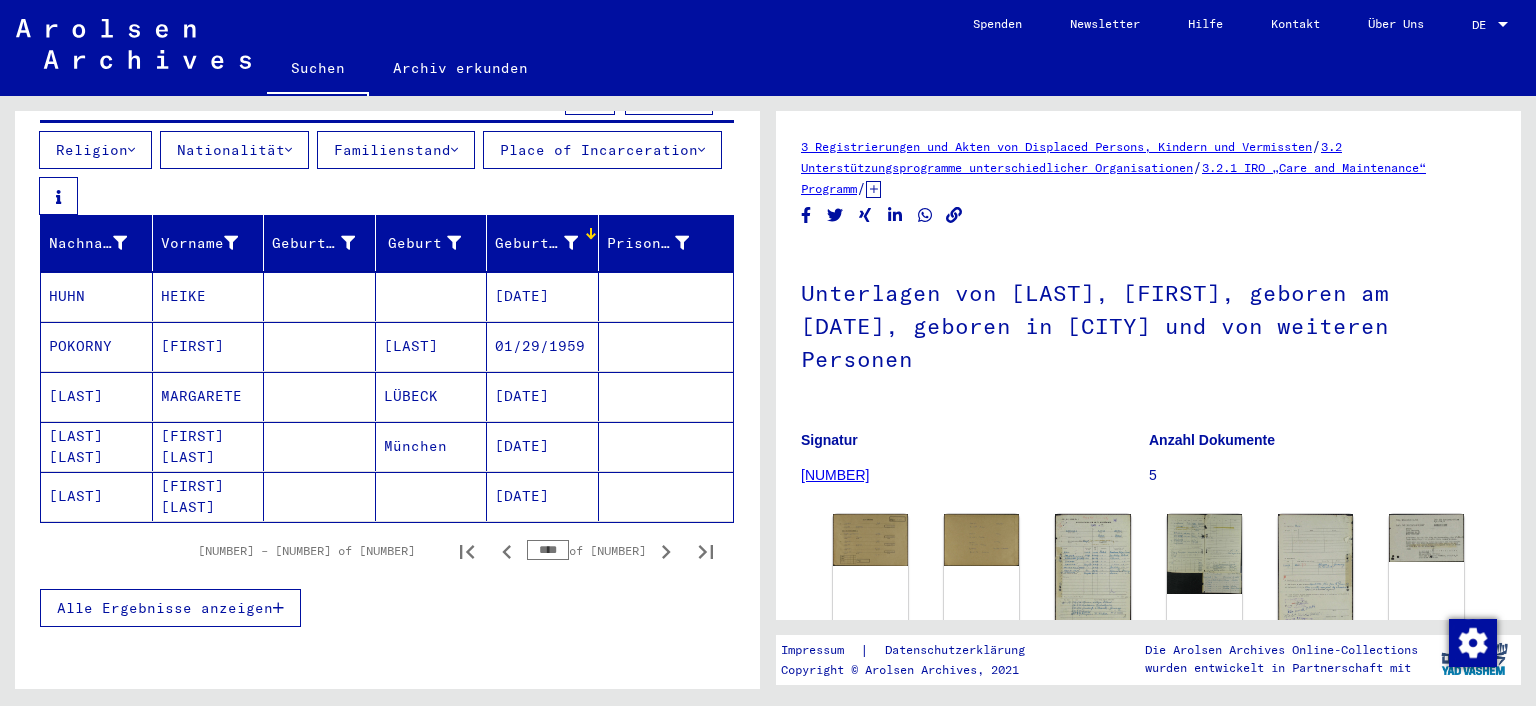 click on "Alle Ergebnisse anzeigen" at bounding box center [387, 608] 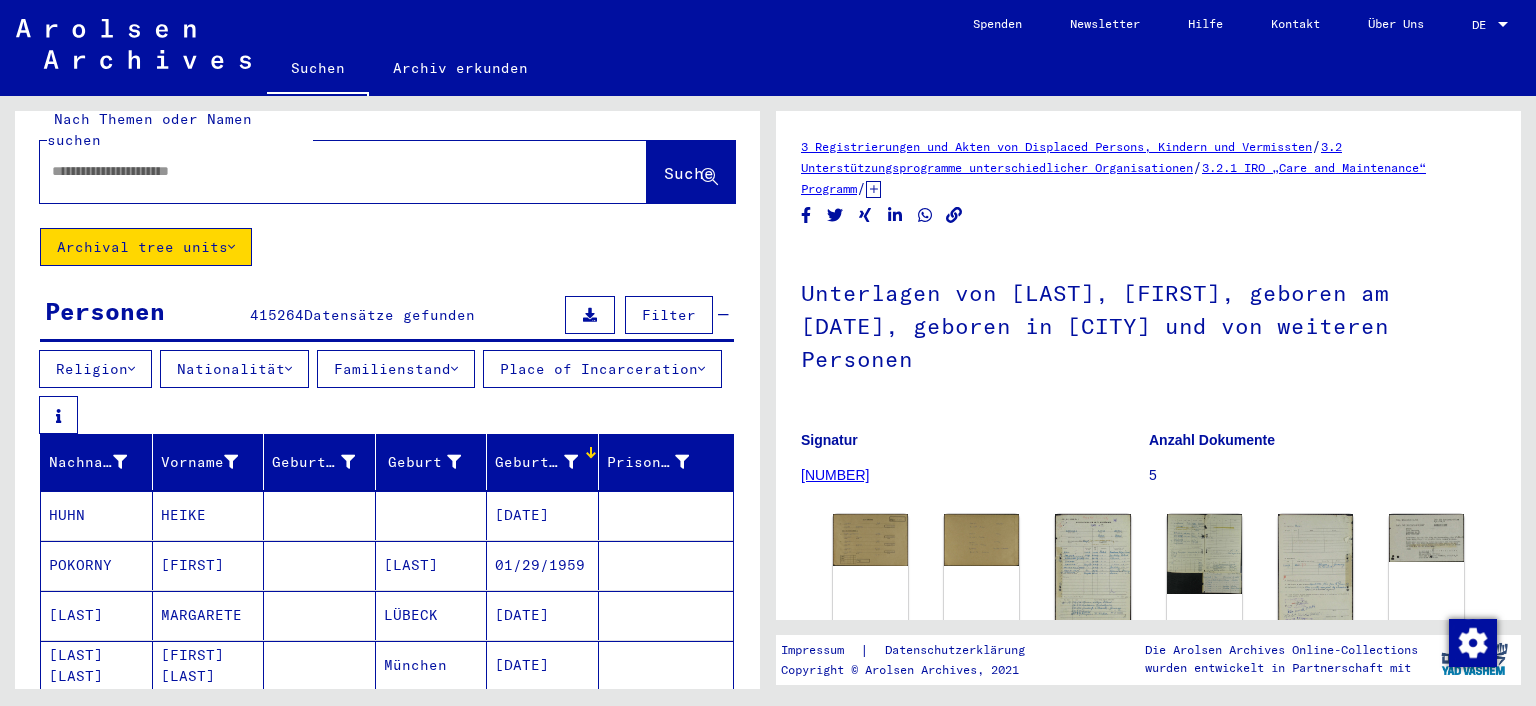 scroll, scrollTop: 0, scrollLeft: 0, axis: both 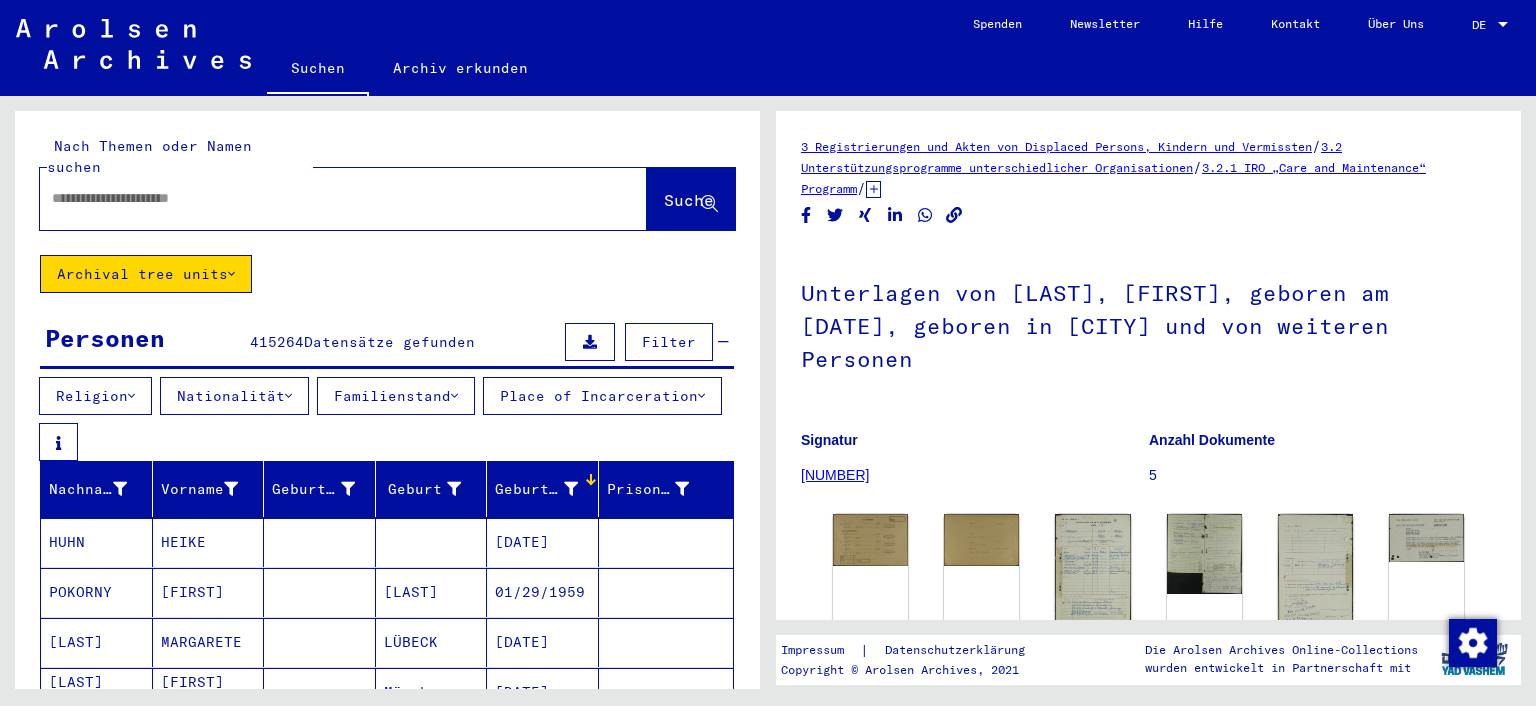 click on "Familienstand" at bounding box center (396, 396) 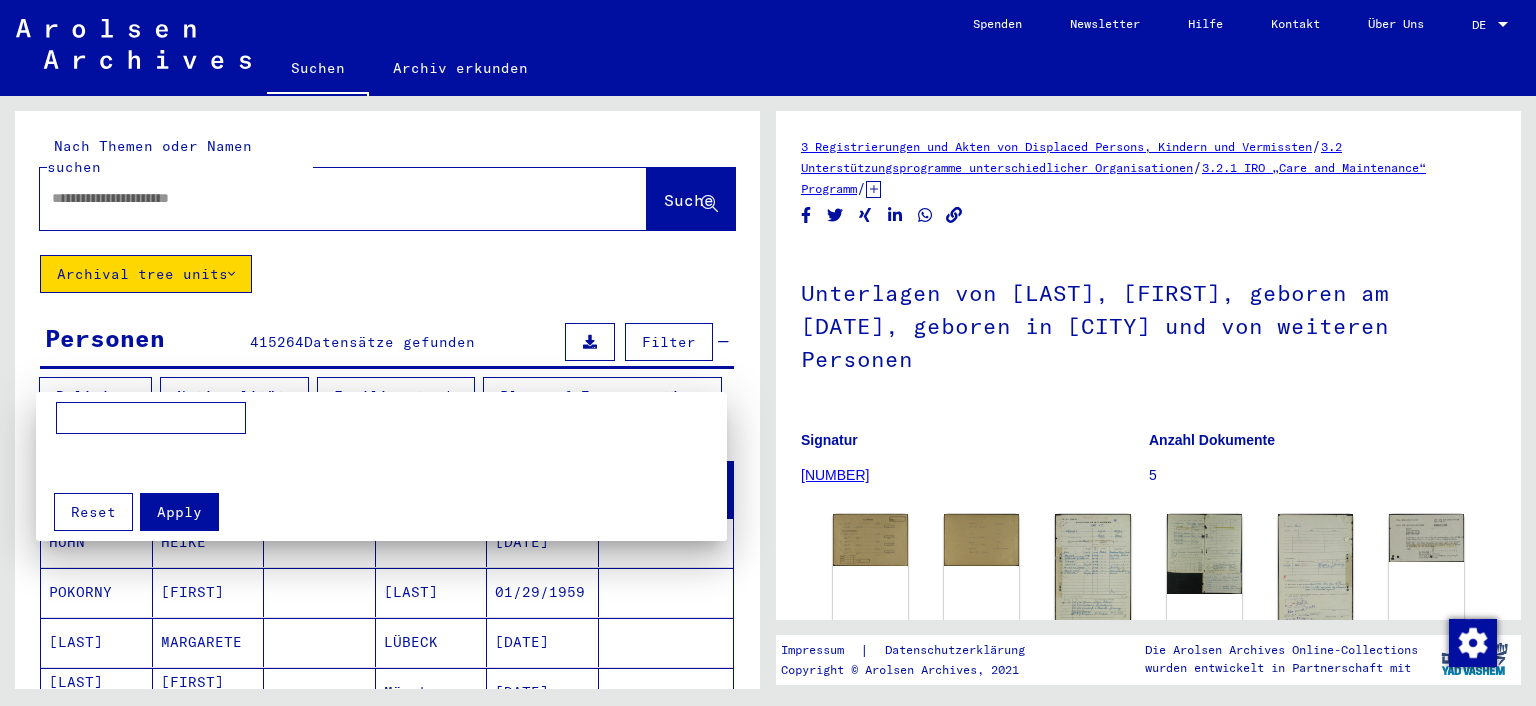 click at bounding box center (768, 353) 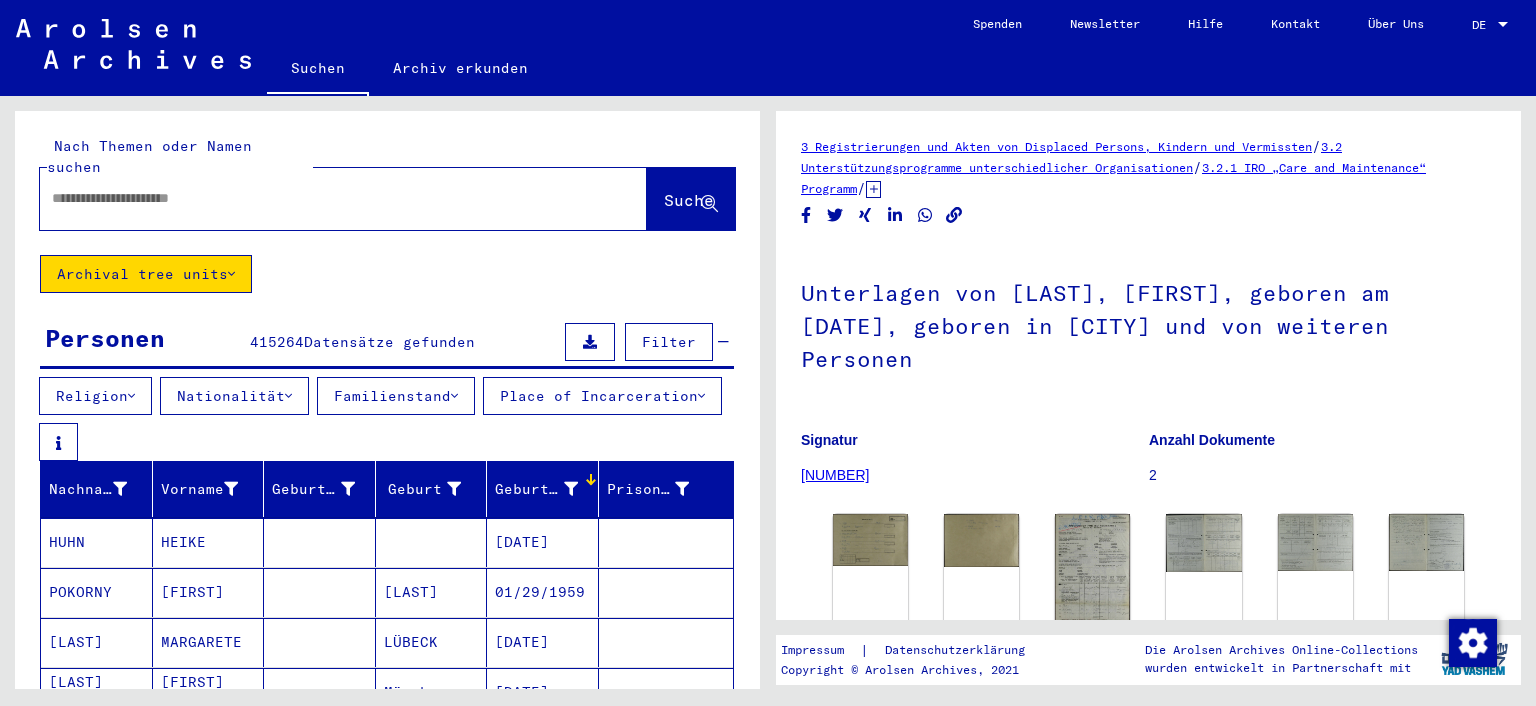 click on "Nach Themen oder Namen suchen  Suche     Archival tree units  Personen 415264  Datensätze gefunden  Filter   Religion   Nationalität   Familienstand   Place of Incarceration   Nachname   Vorname   Geburtsname   Geburtsdatum   Prisoner #   [LAST]   [FIRST]         [DATE]      [LAST]   [FIRST]      [CITY]   [DATE]      [LAST]   [FIRST]      [CITY]   [DATE]      [LAST]   [FIRST]         [DATE]      [LAST]   [FIRST]         [DATE]      [LAST]   [FIRST]      [CITY]   [DATE]      [LAST]   [FIRST]         [DATE]      [LAST]   [FIRST]         [DATE]      [LAST]   [FIRST]      [CITY]   [DATE]      [LAST]   [FIRST]         [DATE]      [LAST]   [FIRST]         [DATE]      [LAST]   [FIRST]         [DATE]           1" 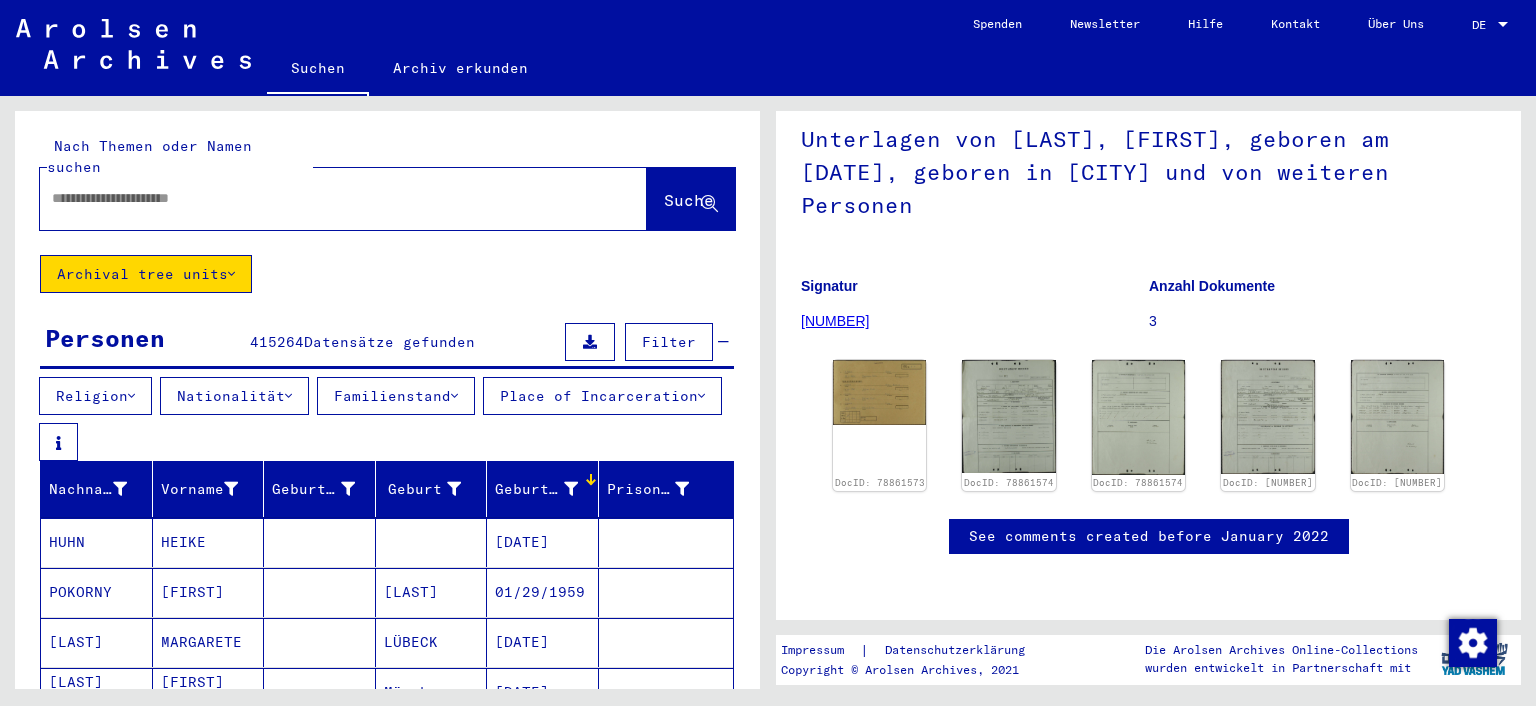scroll, scrollTop: 788, scrollLeft: 0, axis: vertical 